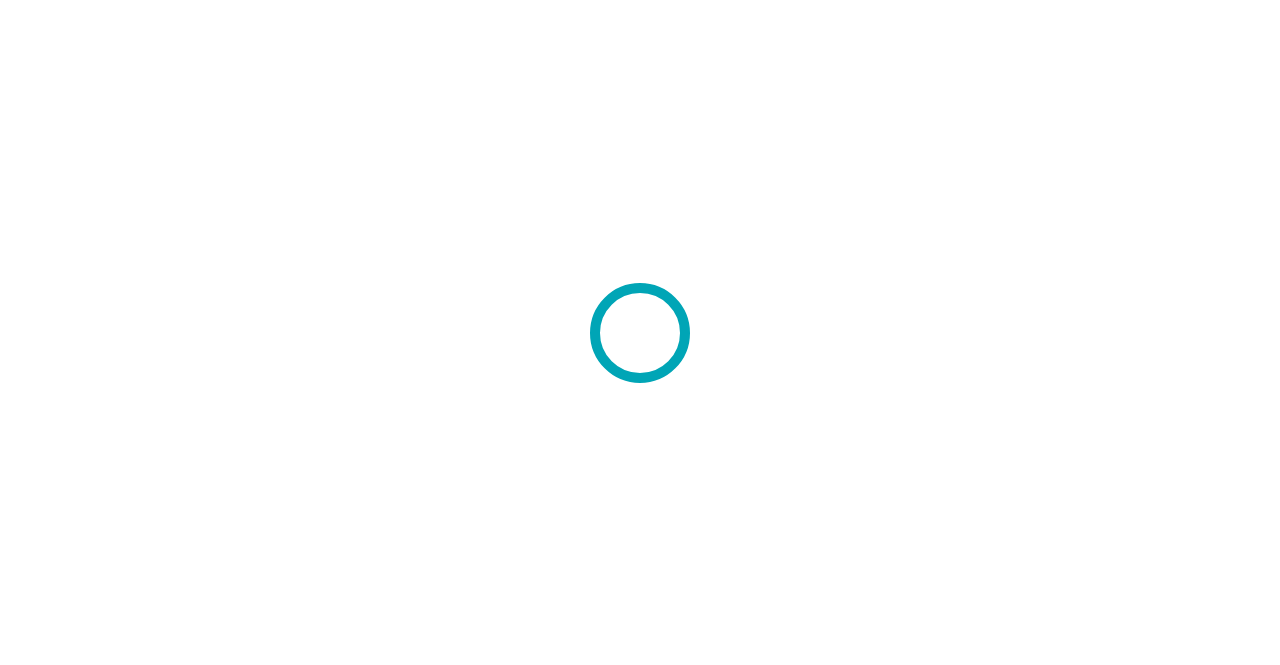 scroll, scrollTop: 0, scrollLeft: 0, axis: both 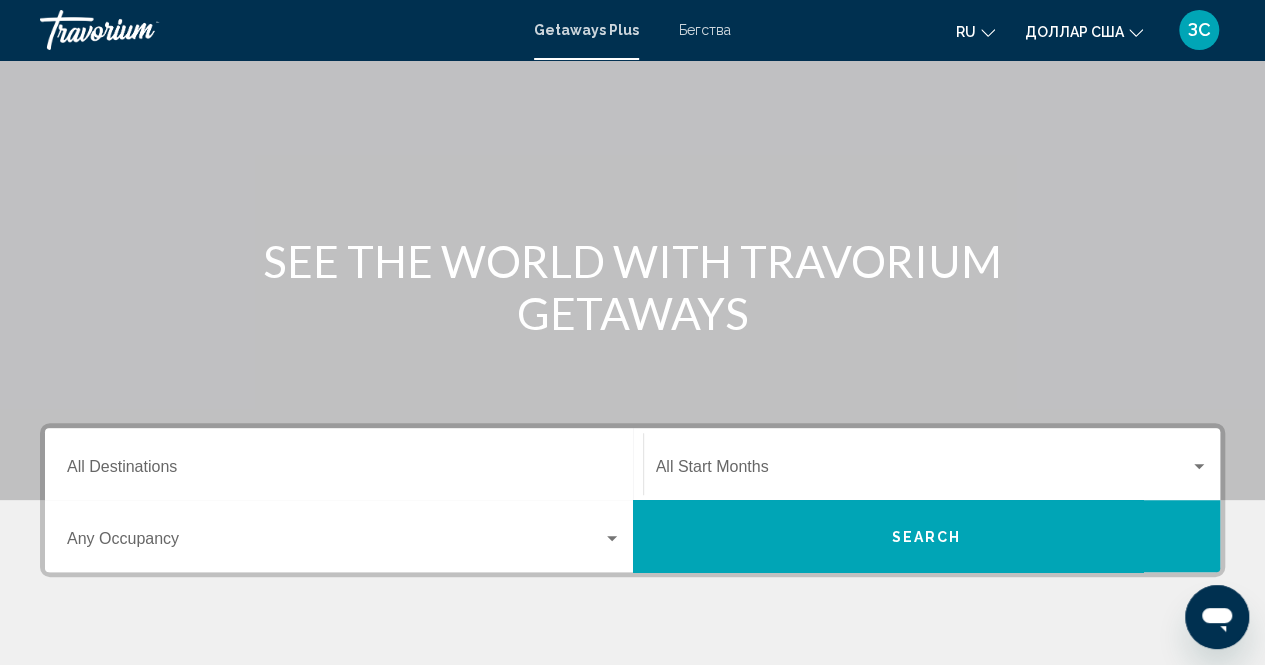 click on "Destination All Destinations" at bounding box center (344, 471) 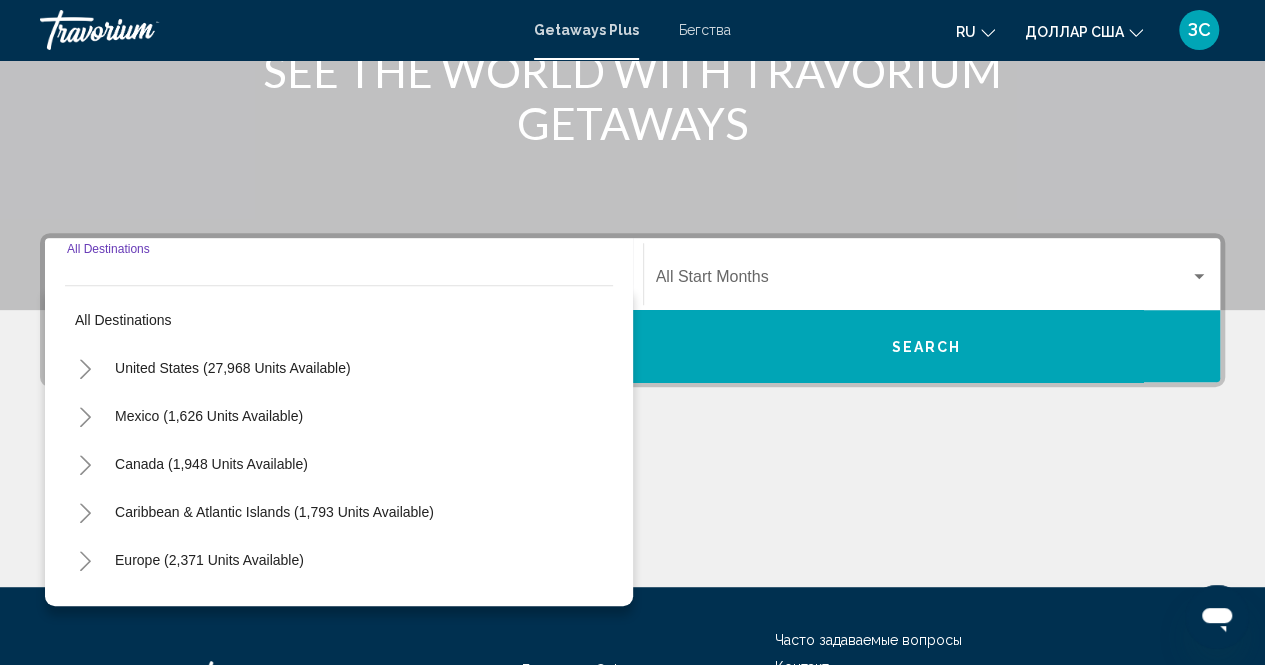 scroll, scrollTop: 456, scrollLeft: 0, axis: vertical 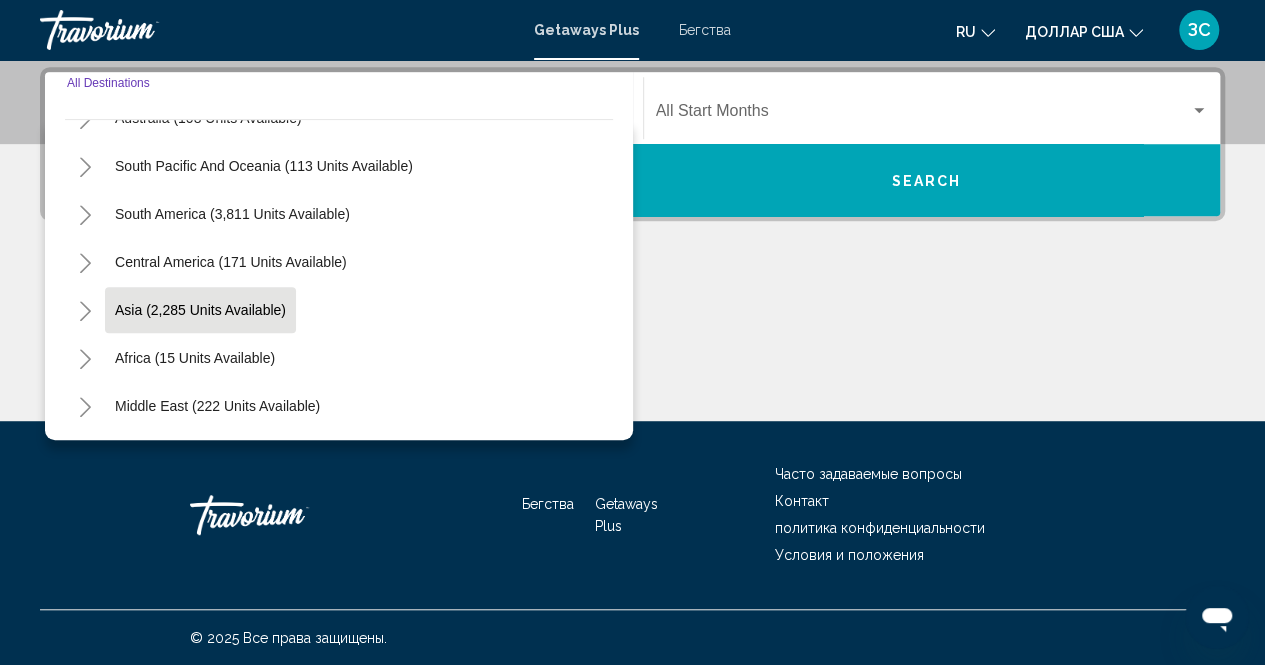 click on "Asia (2,285 units available)" at bounding box center (195, 358) 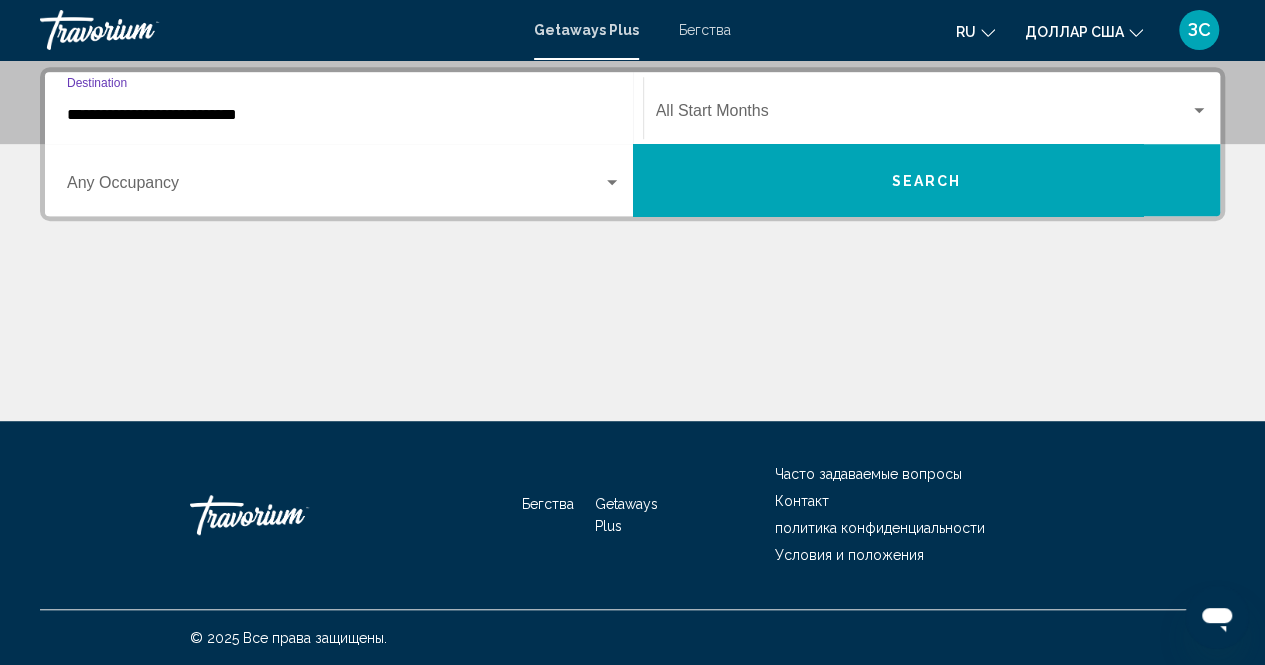click on "**********" at bounding box center [344, 115] 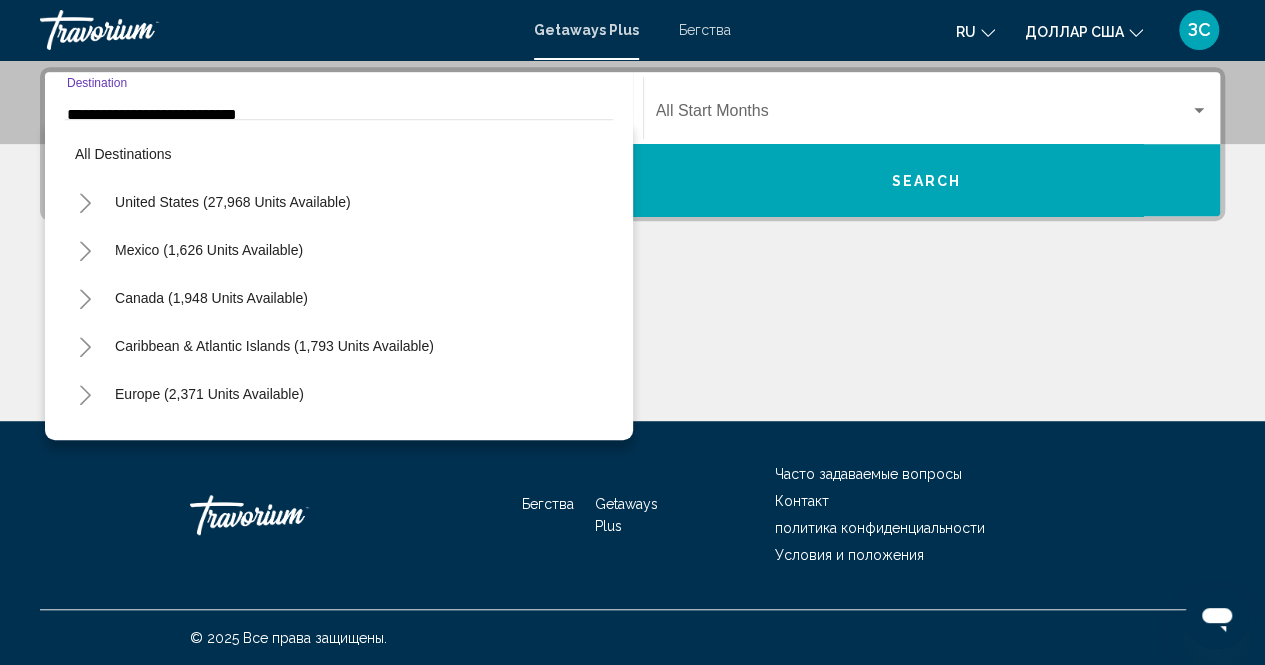 scroll, scrollTop: 397, scrollLeft: 0, axis: vertical 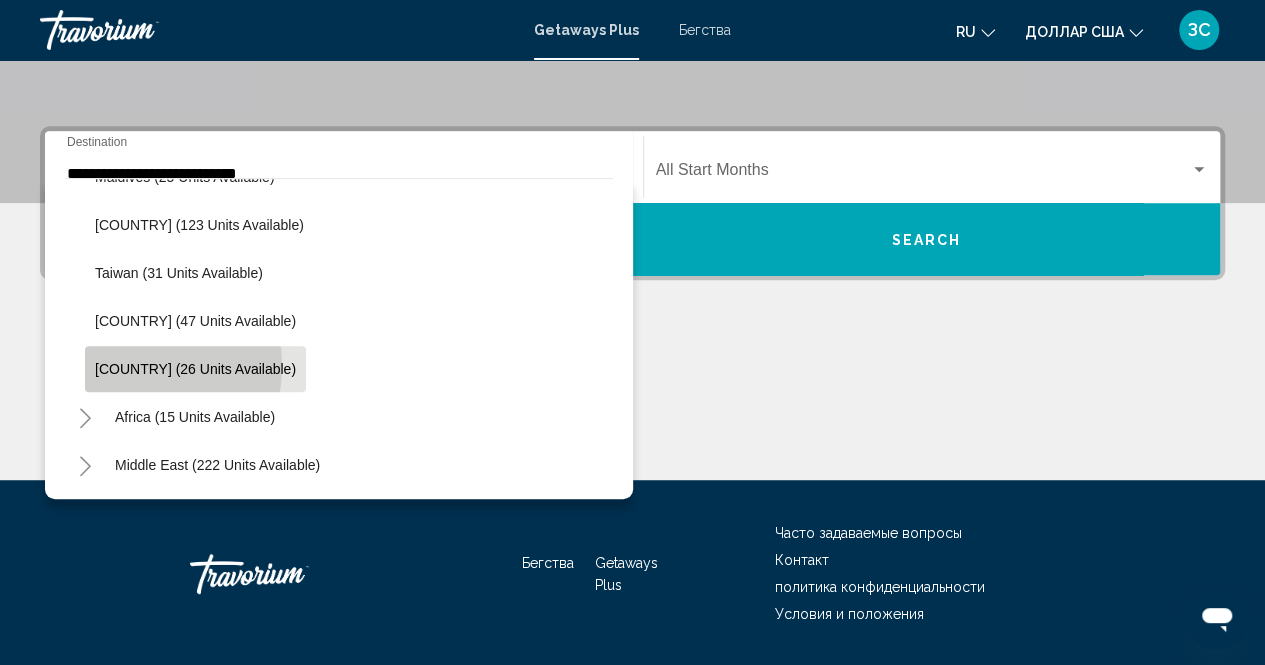 click on "Vietnam (26 units available)" 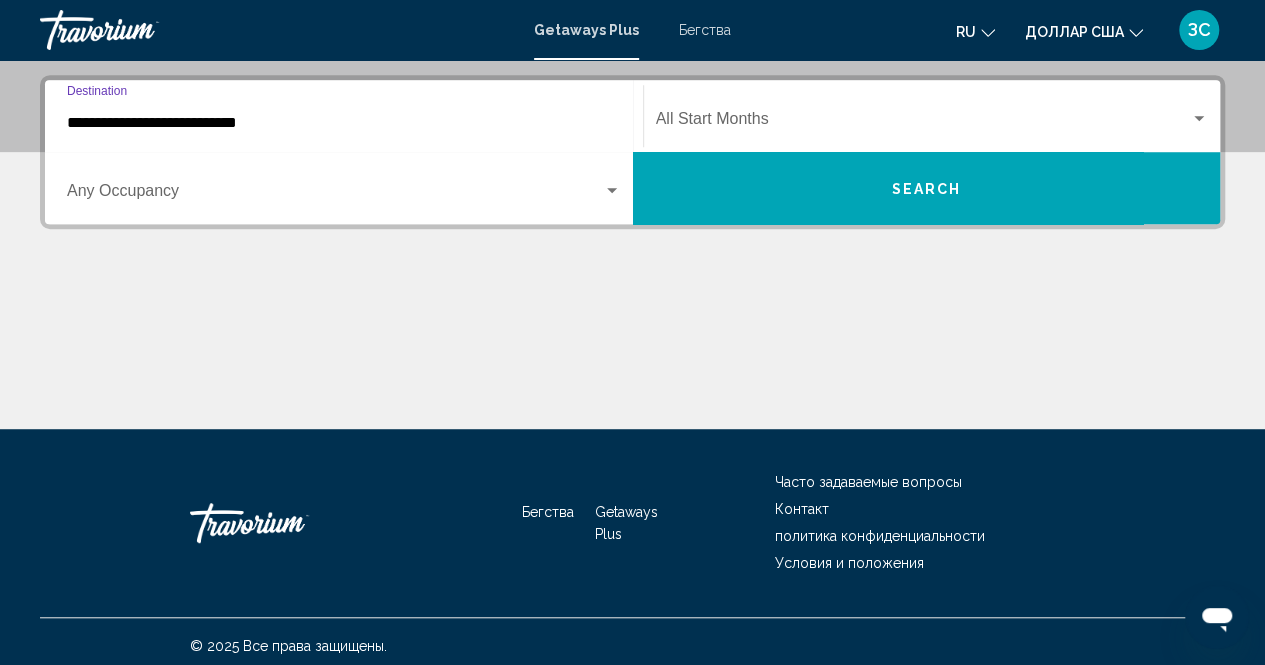scroll, scrollTop: 456, scrollLeft: 0, axis: vertical 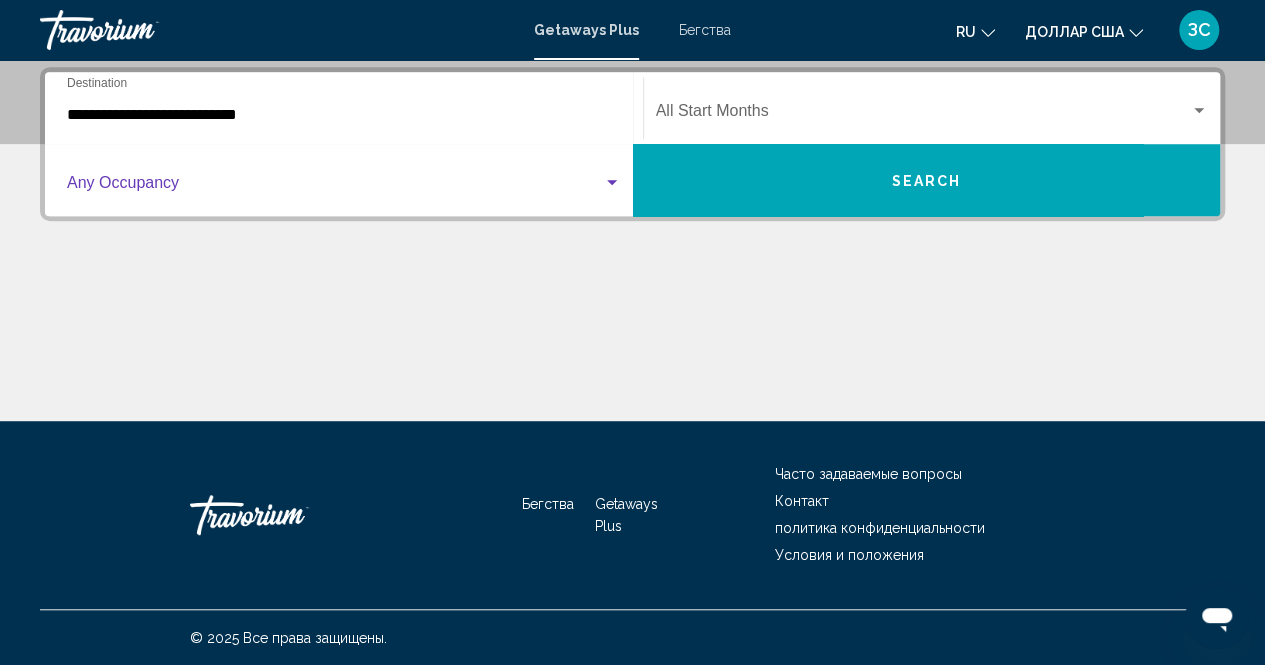 click at bounding box center [612, 182] 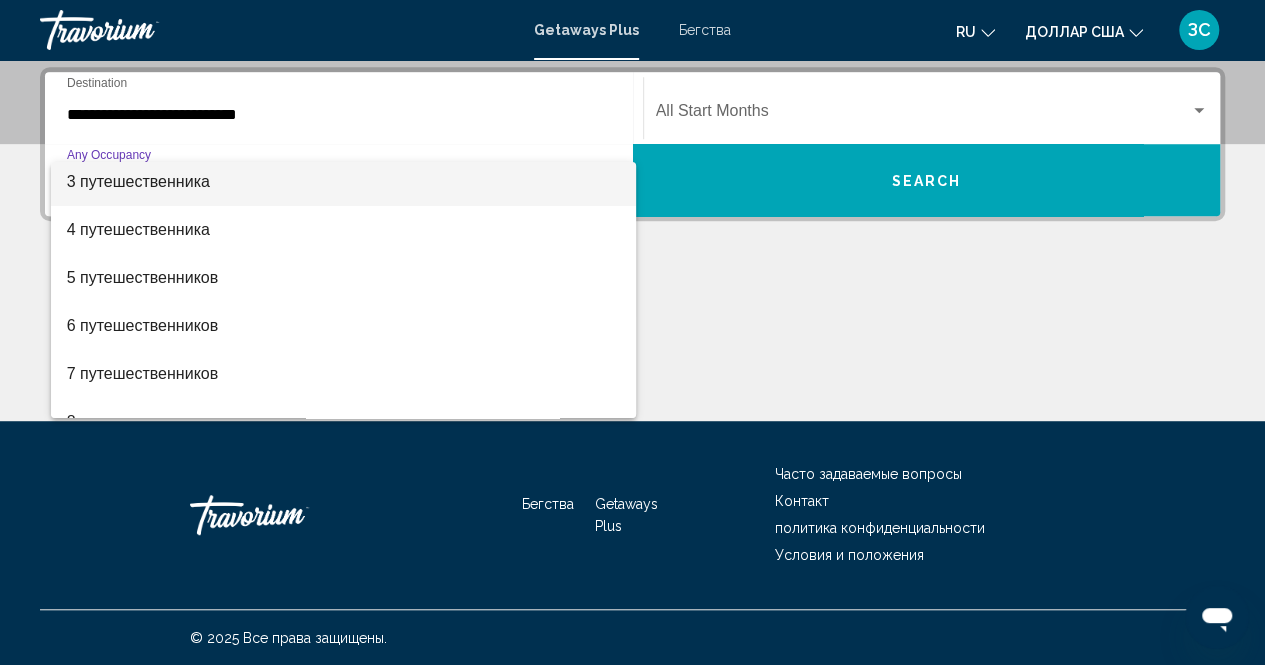 scroll, scrollTop: 224, scrollLeft: 0, axis: vertical 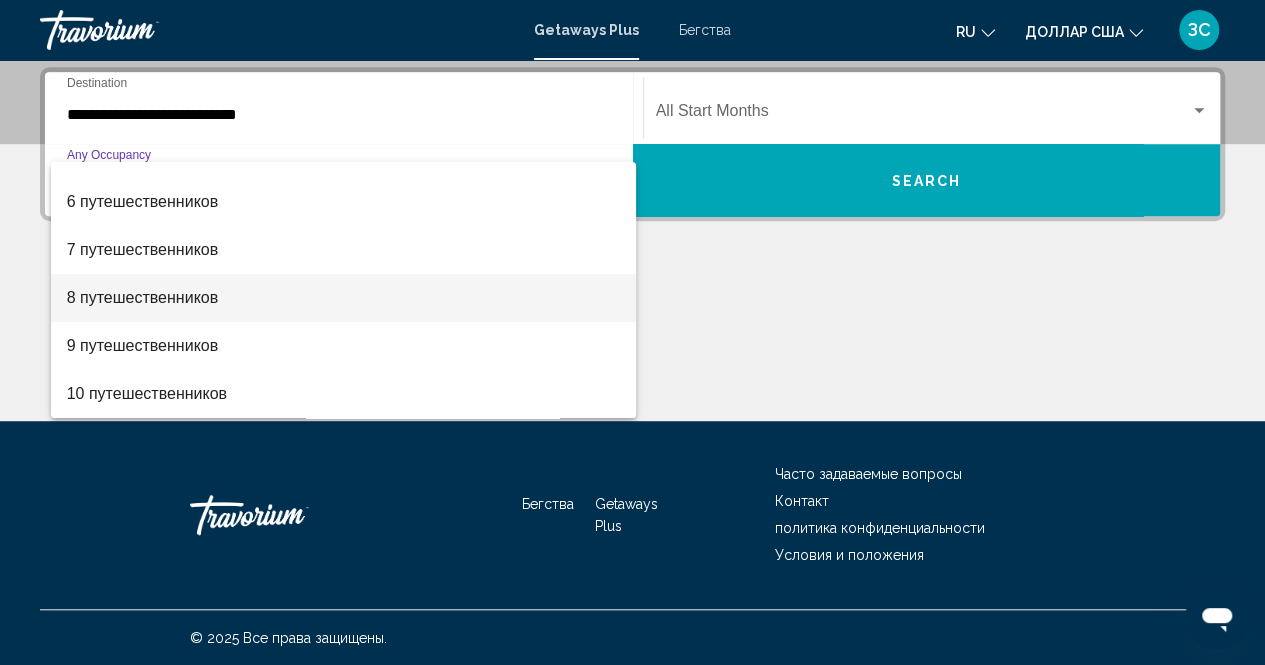 click on "8 путешественников" at bounding box center [344, 298] 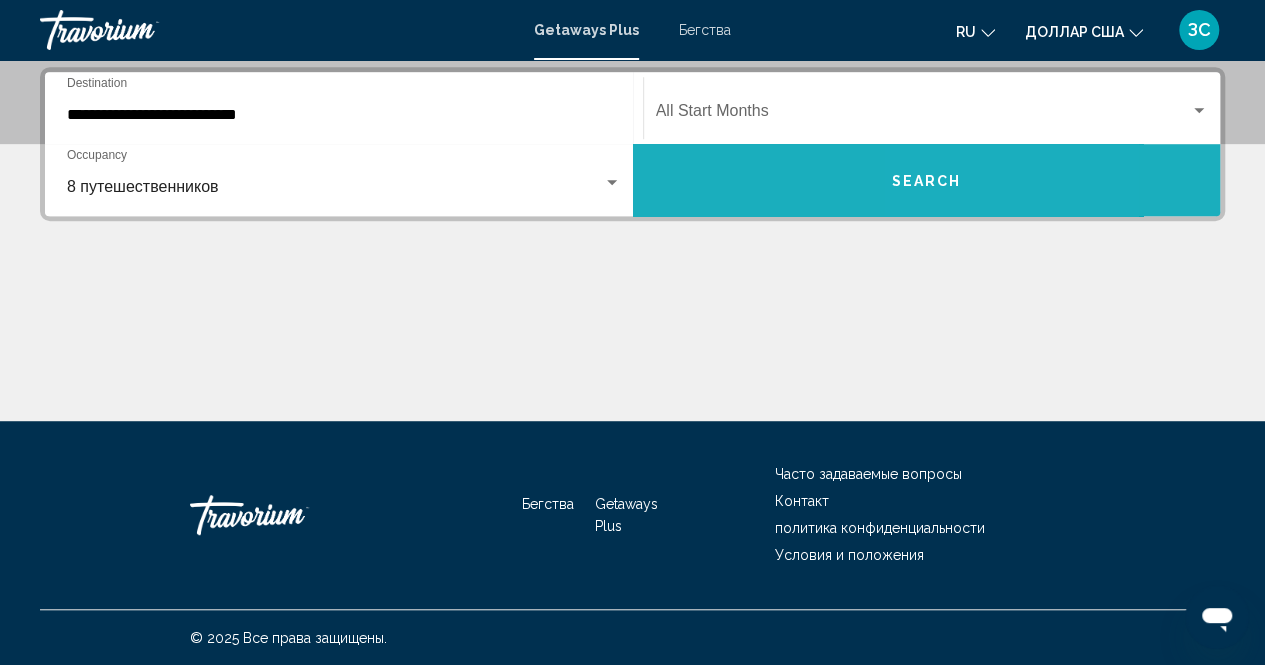 click on "Search" at bounding box center (926, 181) 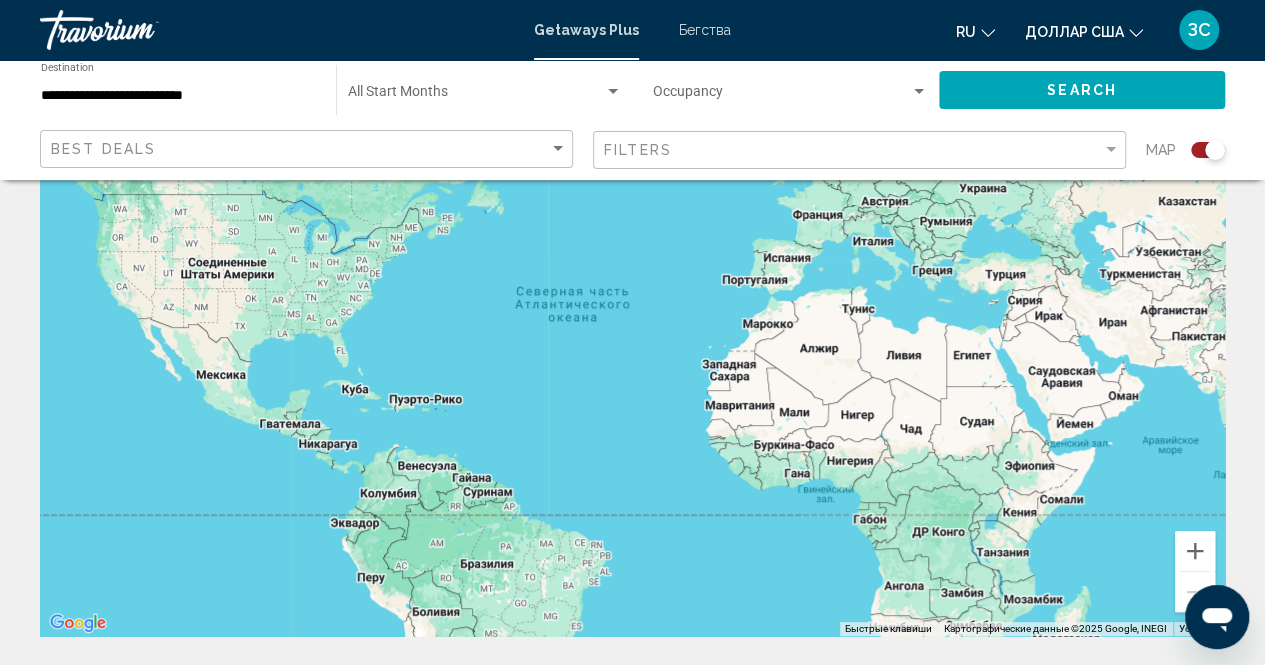 scroll, scrollTop: 0, scrollLeft: 0, axis: both 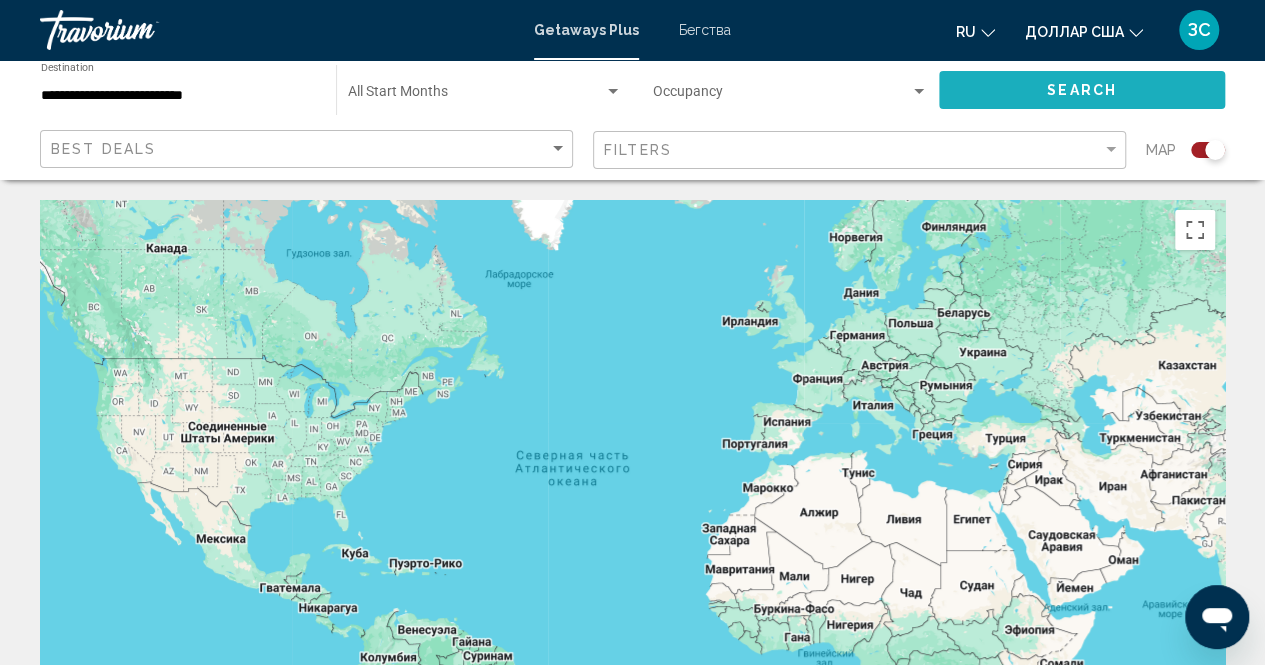 click on "Search" 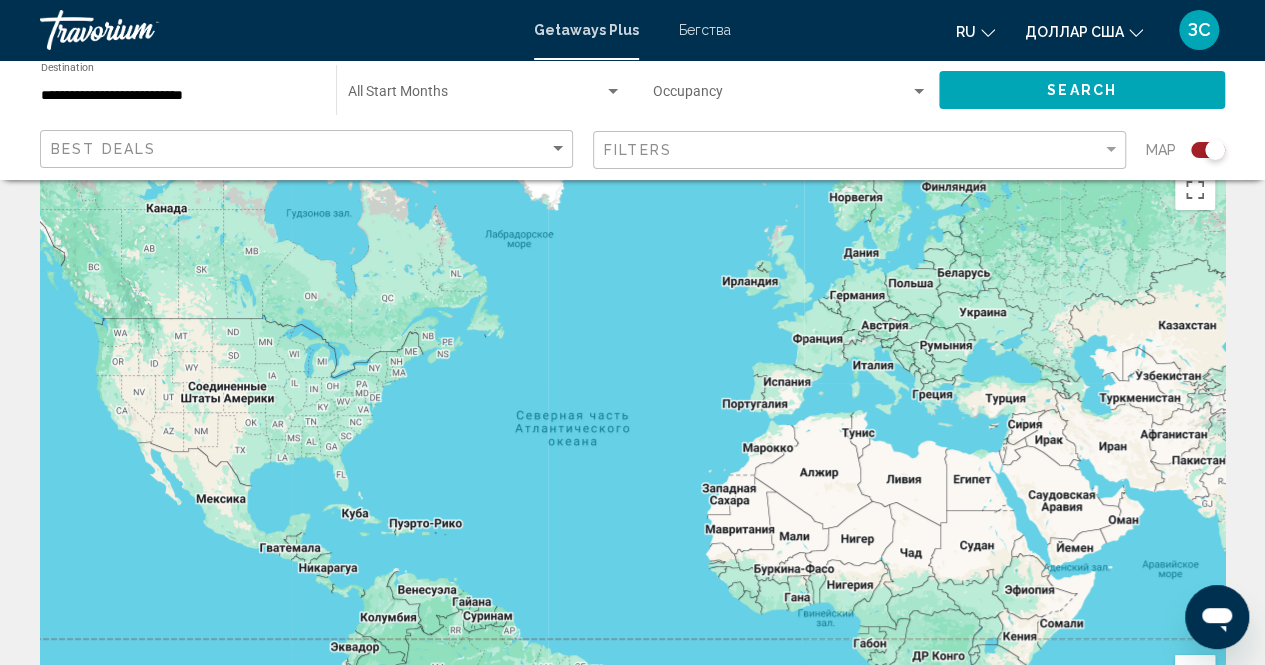 scroll, scrollTop: 0, scrollLeft: 0, axis: both 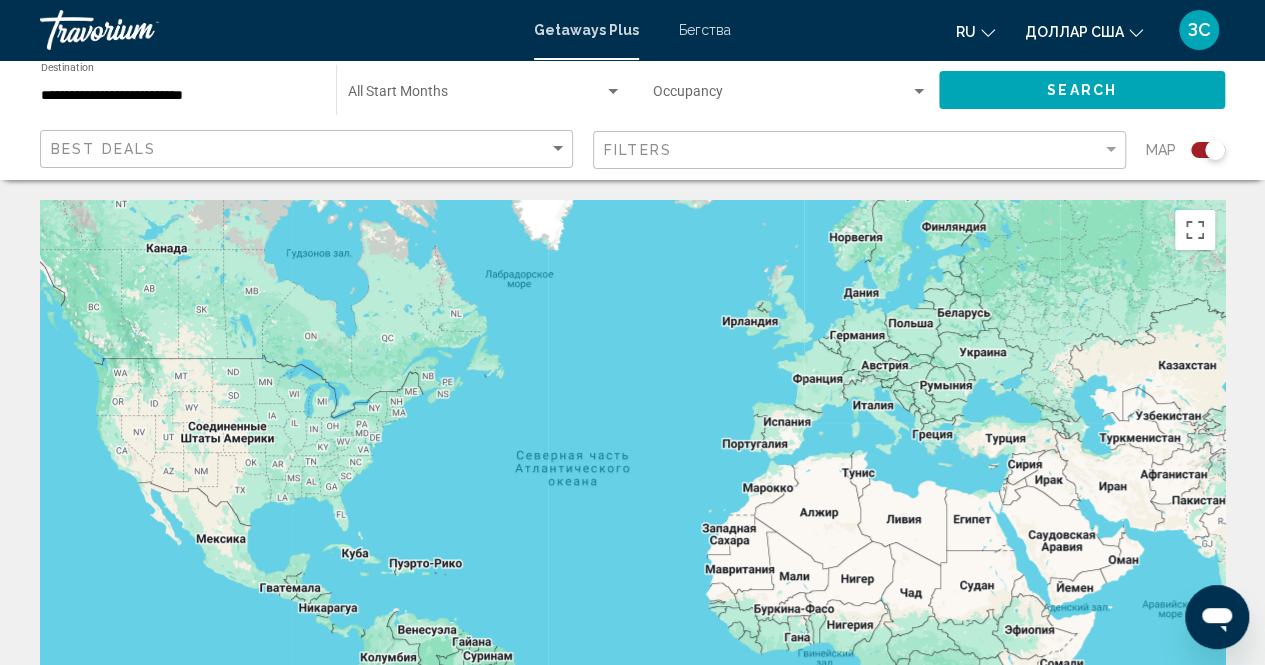 click at bounding box center (919, 92) 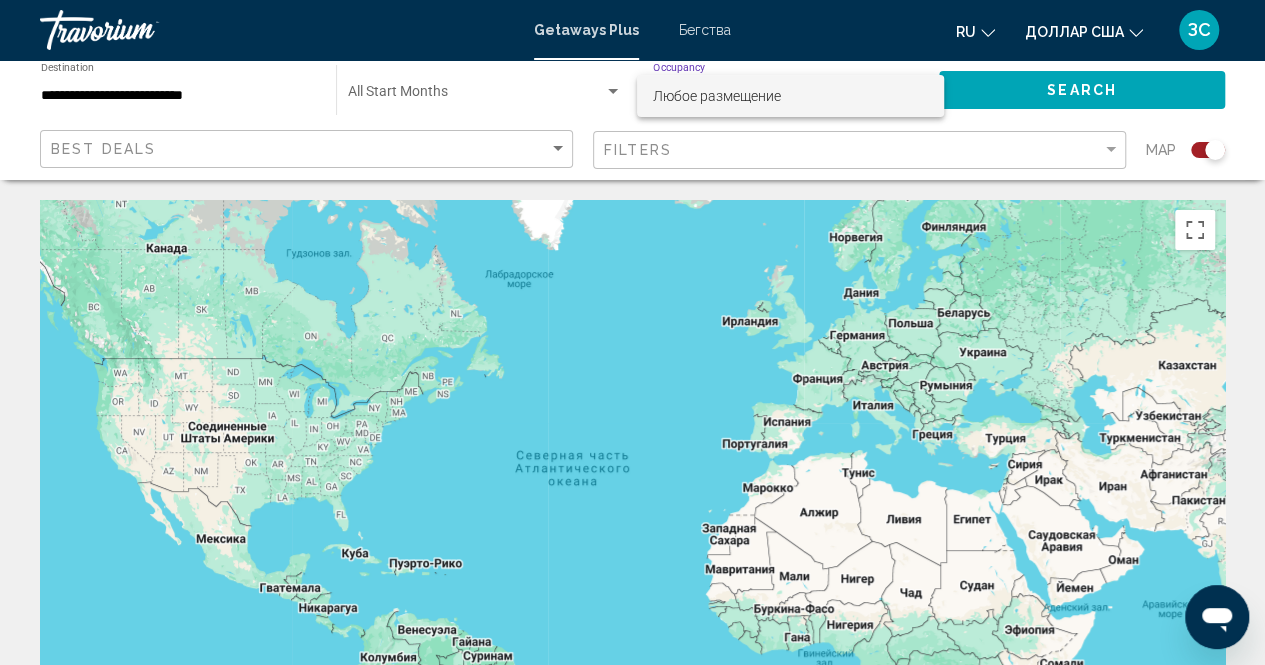 click on "Любое размещение" at bounding box center [790, 96] 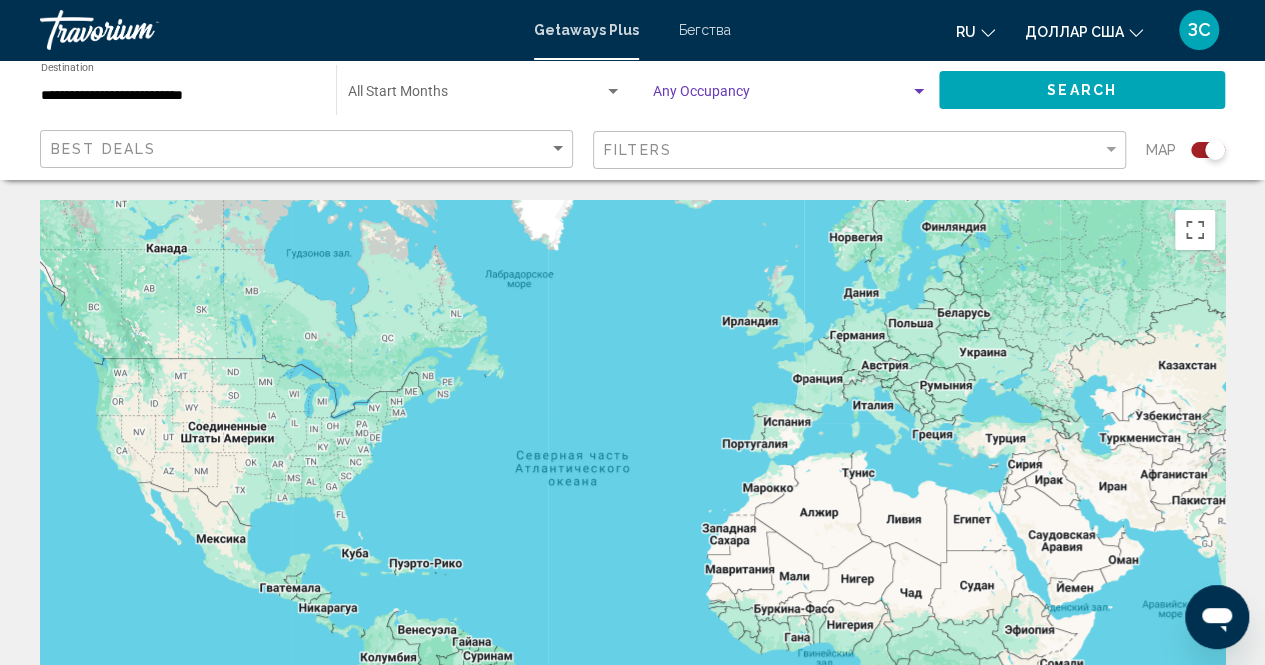 click on "Search" 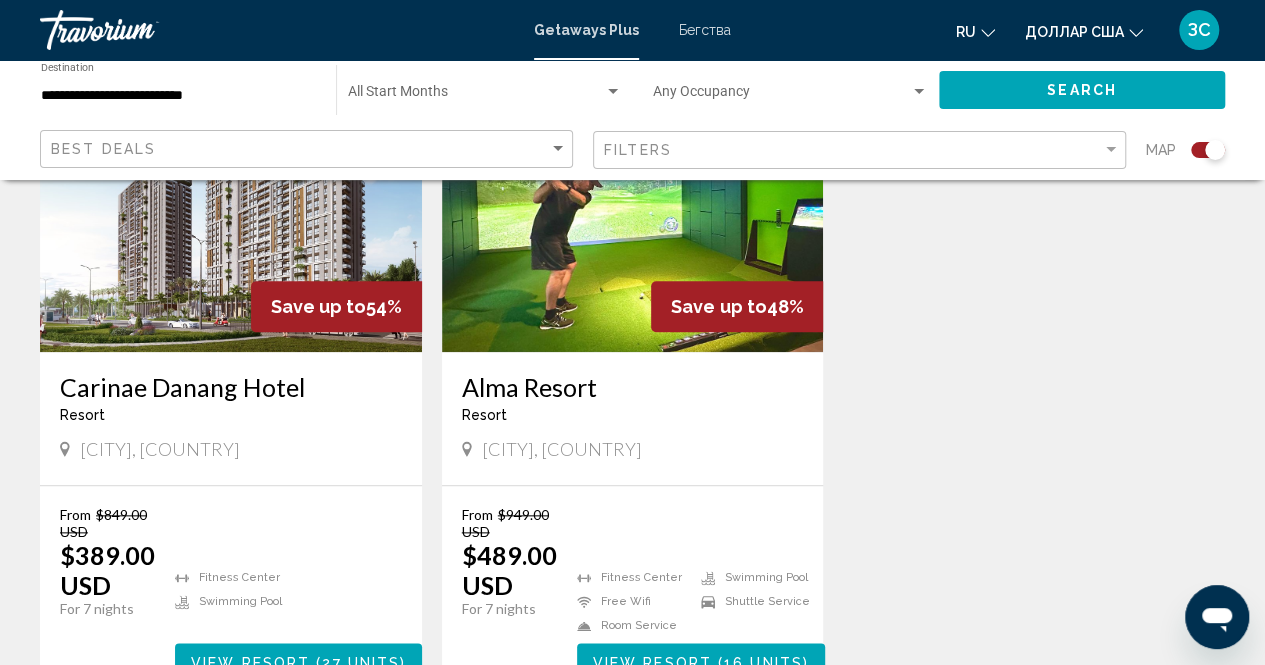scroll, scrollTop: 900, scrollLeft: 0, axis: vertical 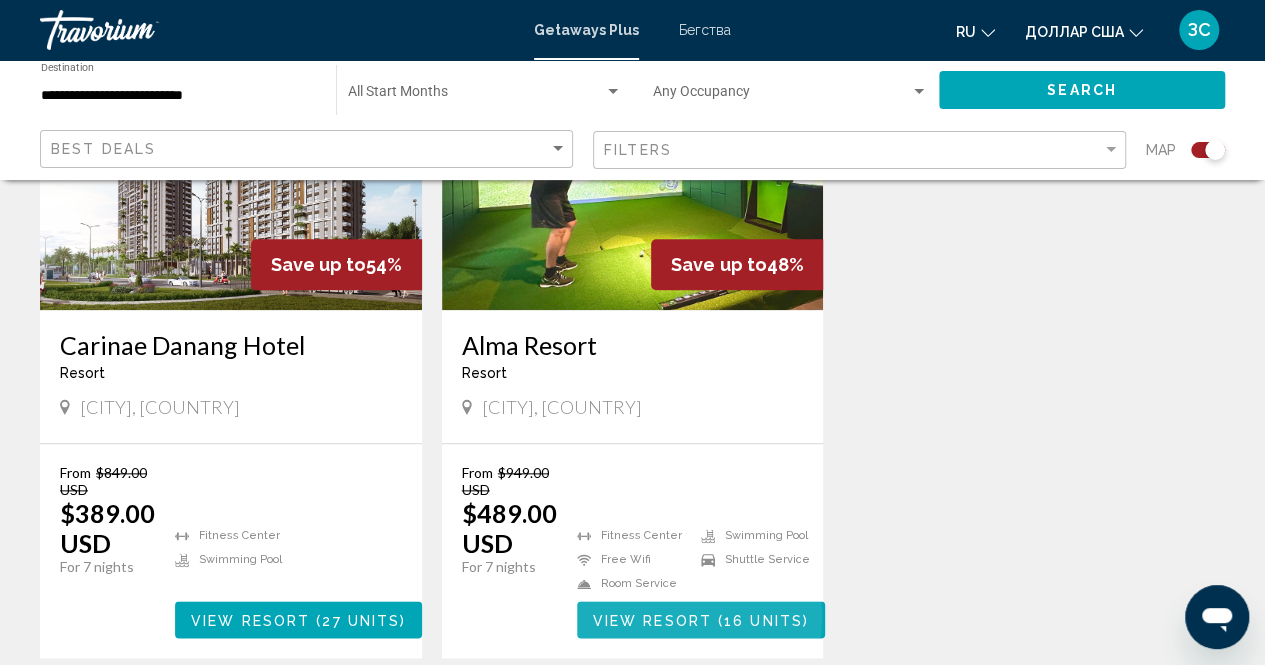 click on "View Resort" at bounding box center [652, 620] 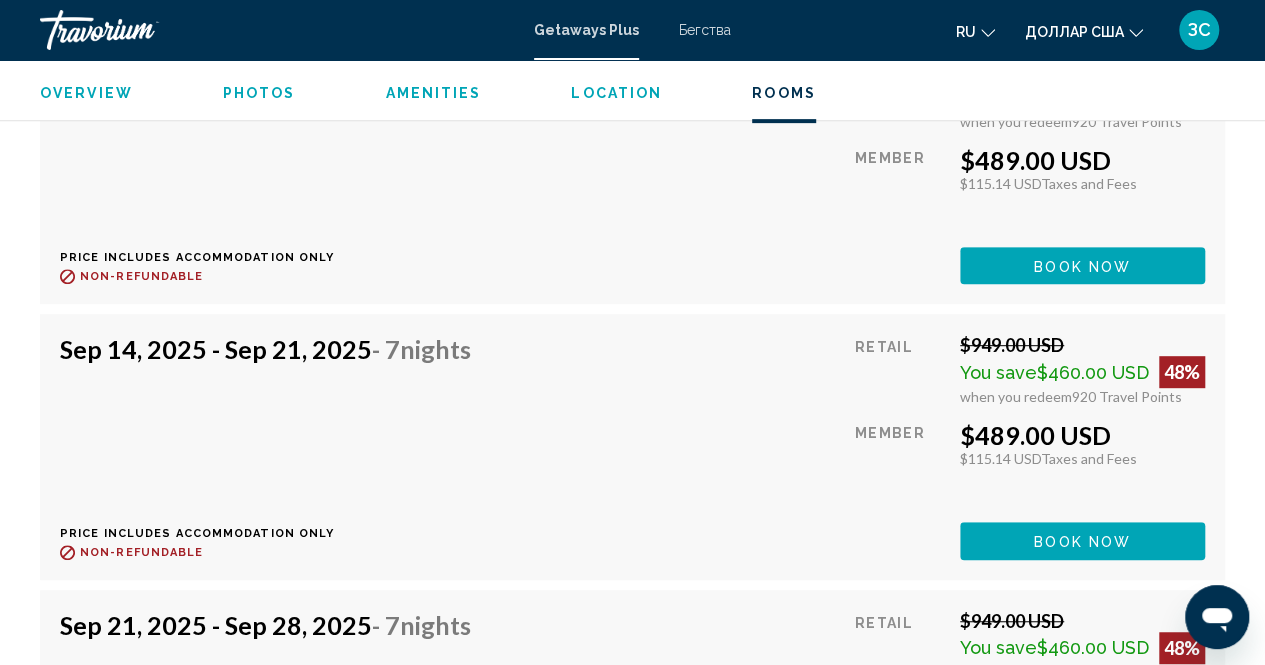 scroll, scrollTop: 4140, scrollLeft: 0, axis: vertical 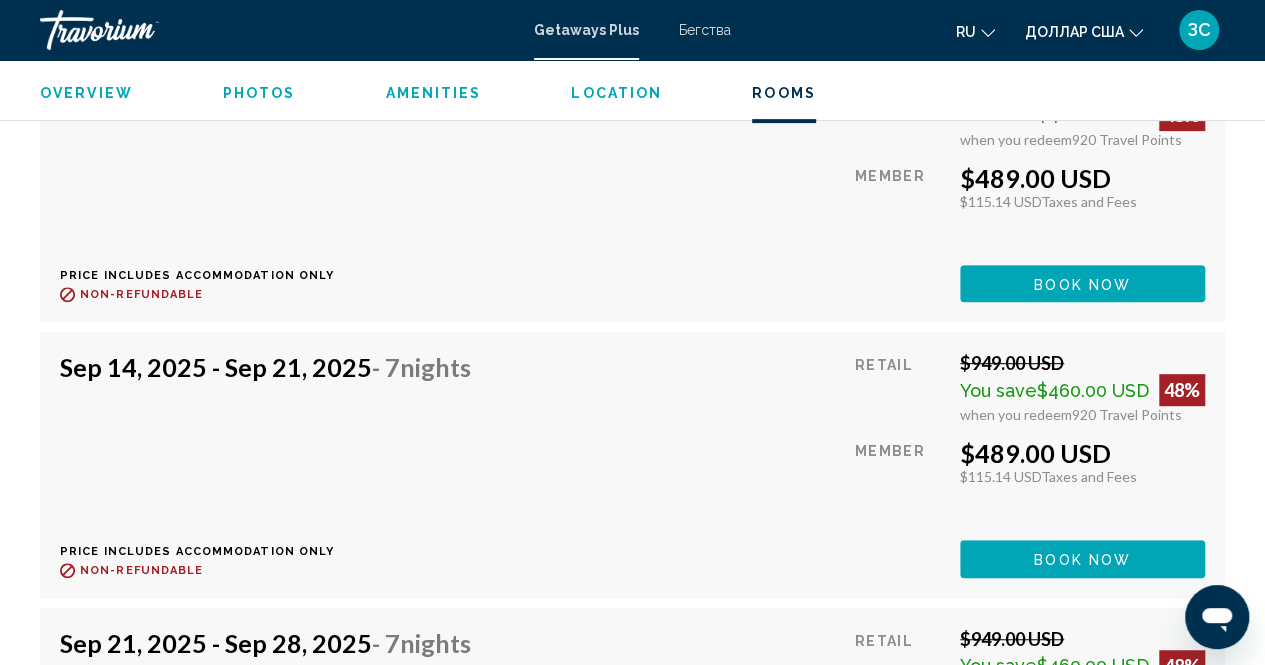 click on "Бегства" at bounding box center [705, 30] 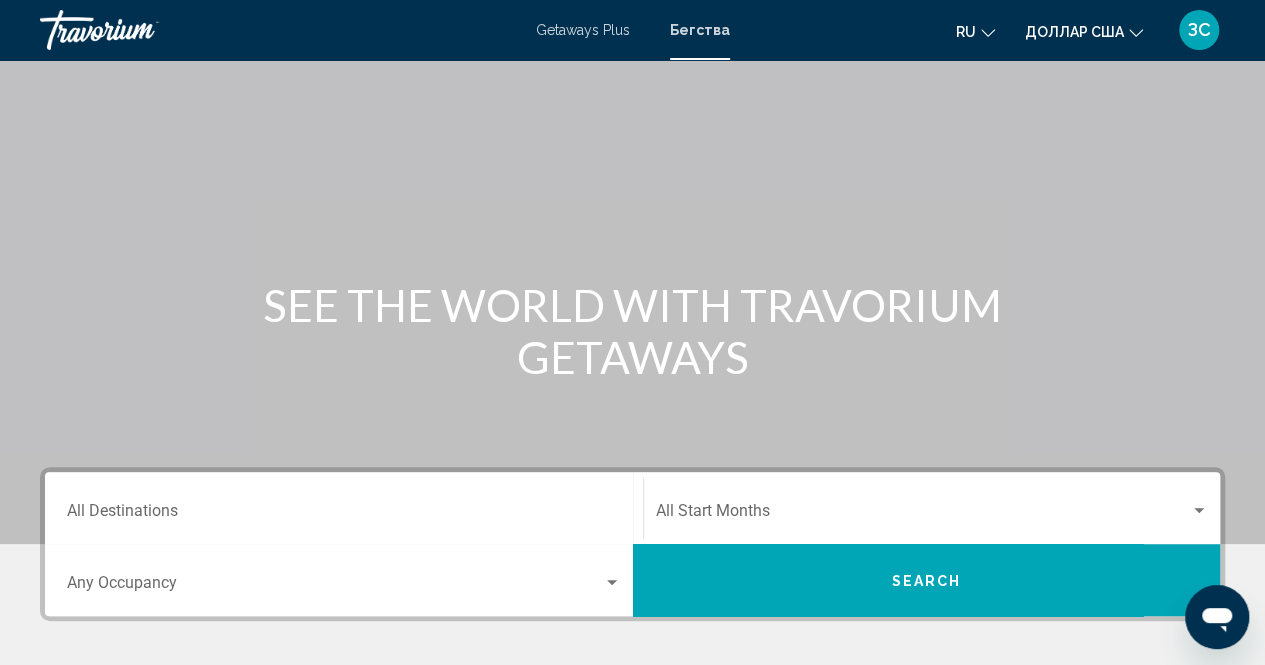 scroll, scrollTop: 100, scrollLeft: 0, axis: vertical 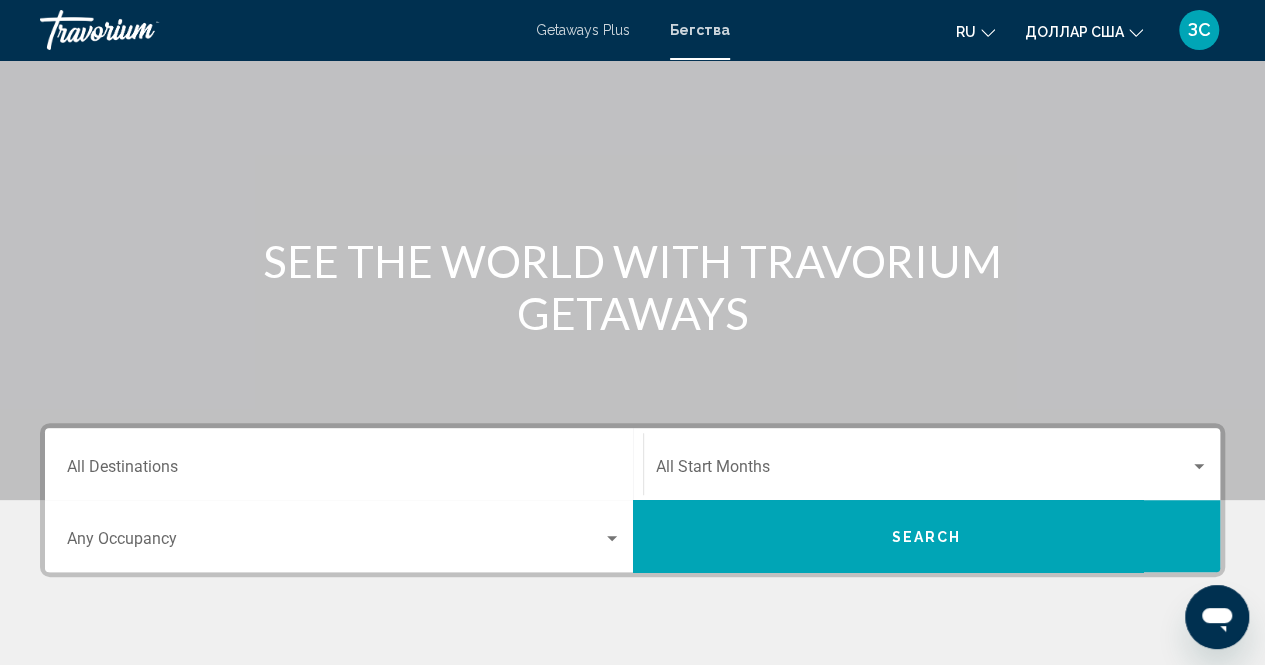 click at bounding box center (612, 538) 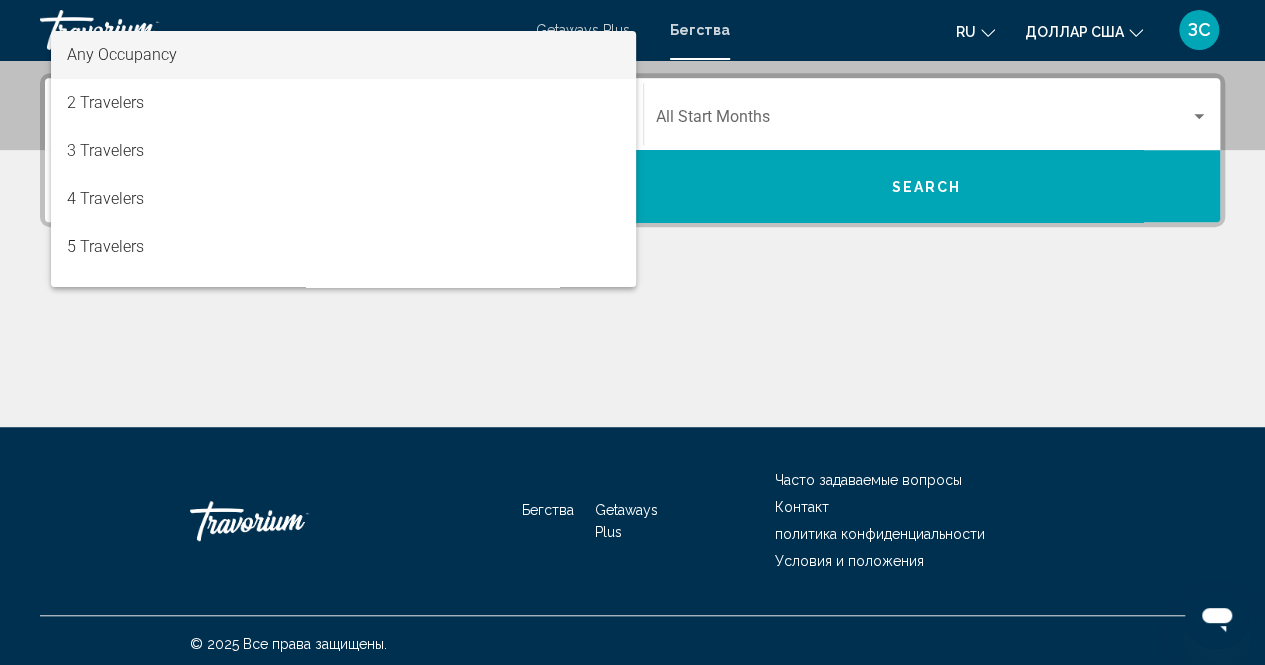 scroll, scrollTop: 456, scrollLeft: 0, axis: vertical 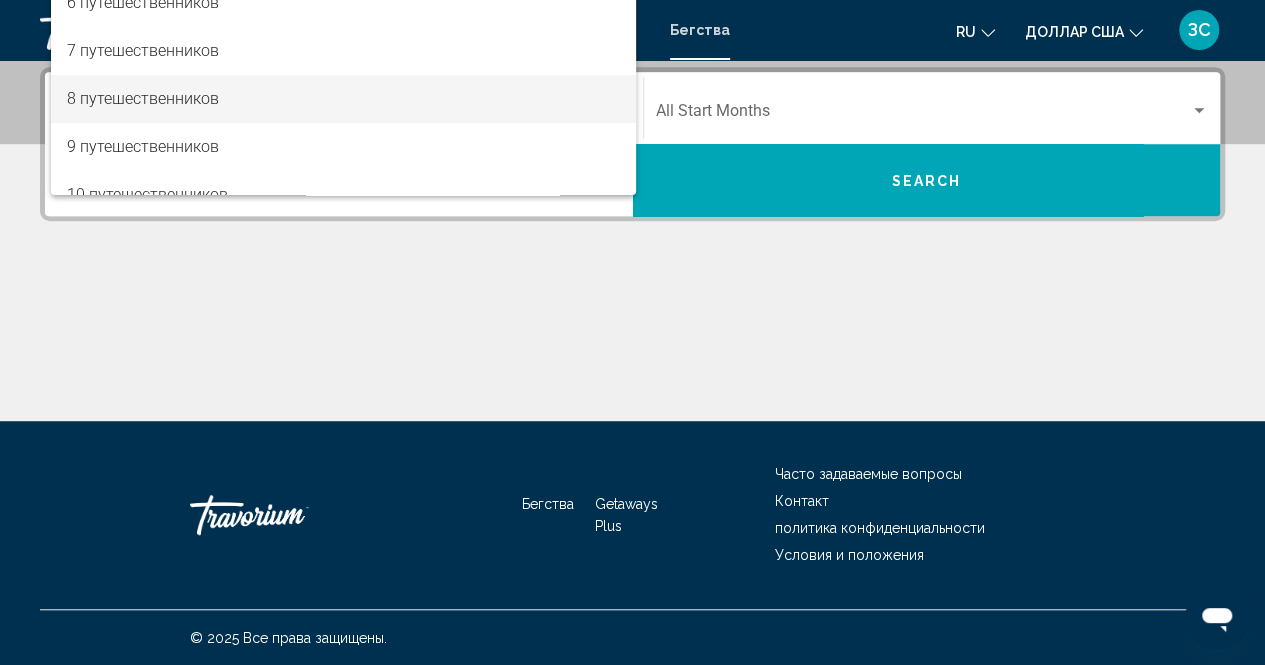 click on "8 путешественников" at bounding box center [143, 98] 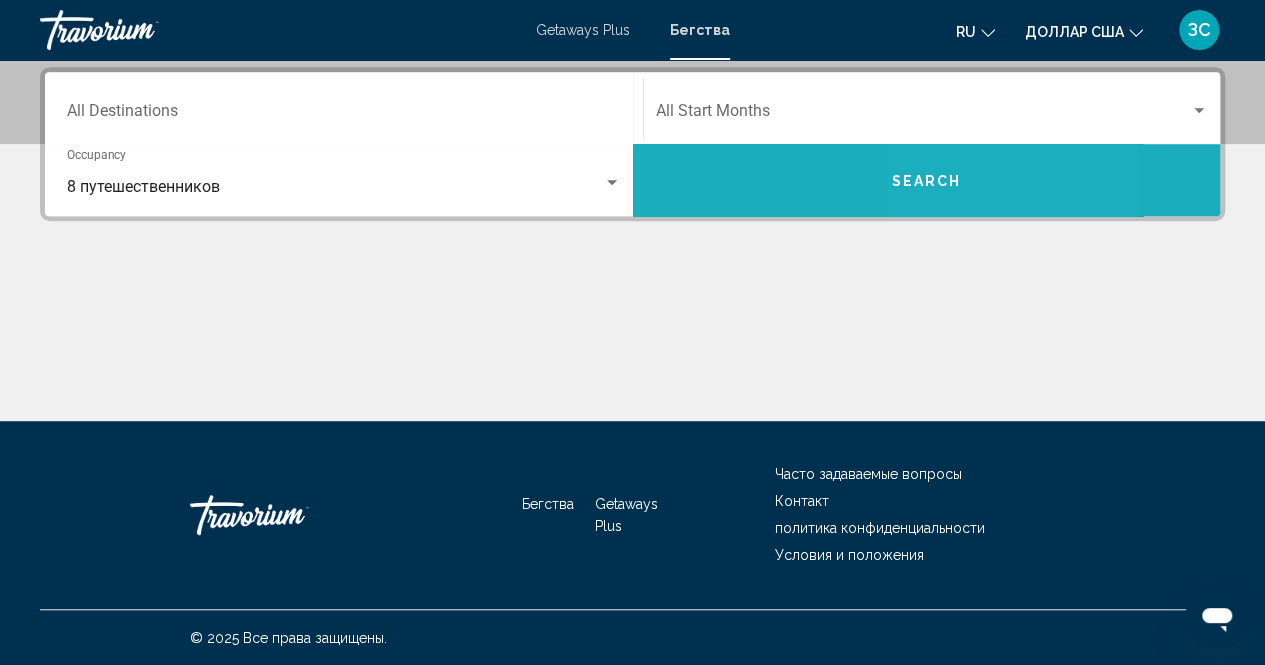 click on "Search" at bounding box center (926, 181) 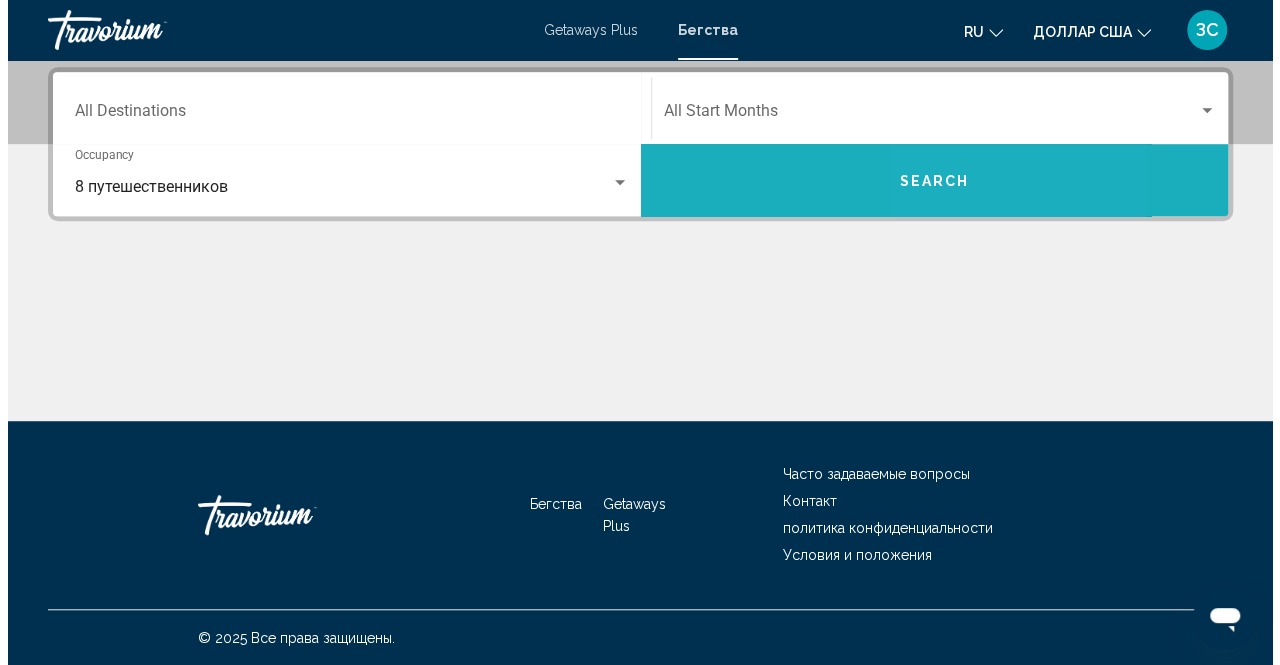 scroll, scrollTop: 0, scrollLeft: 0, axis: both 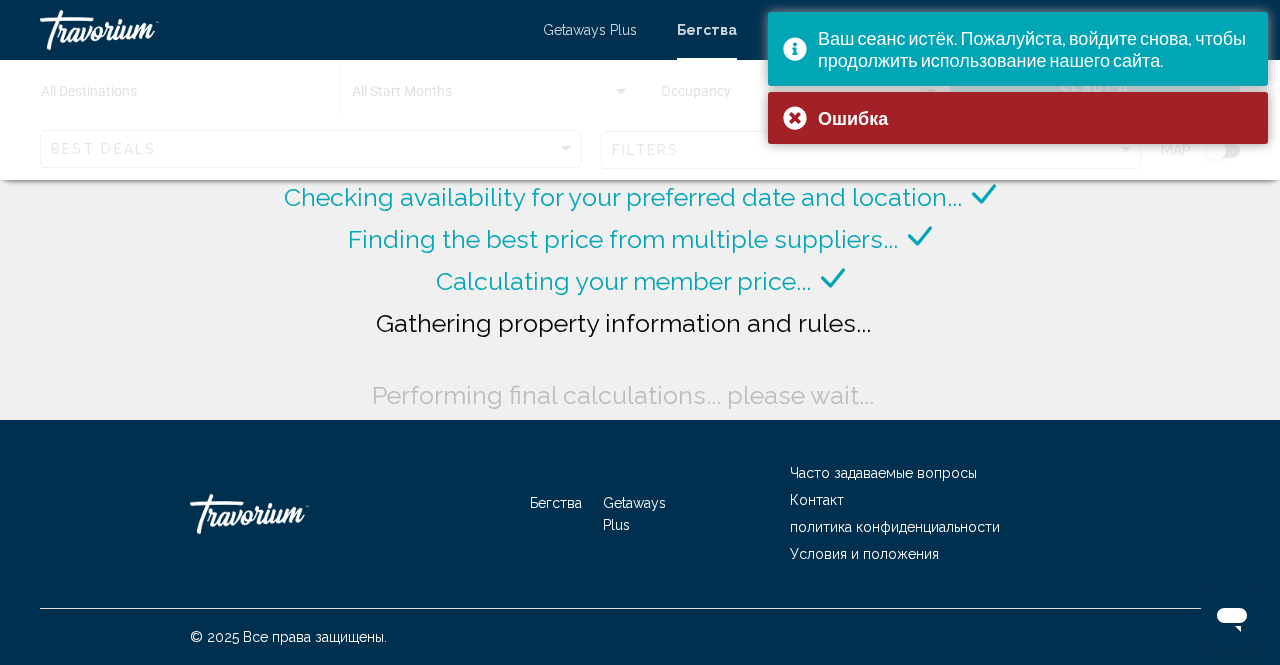 click 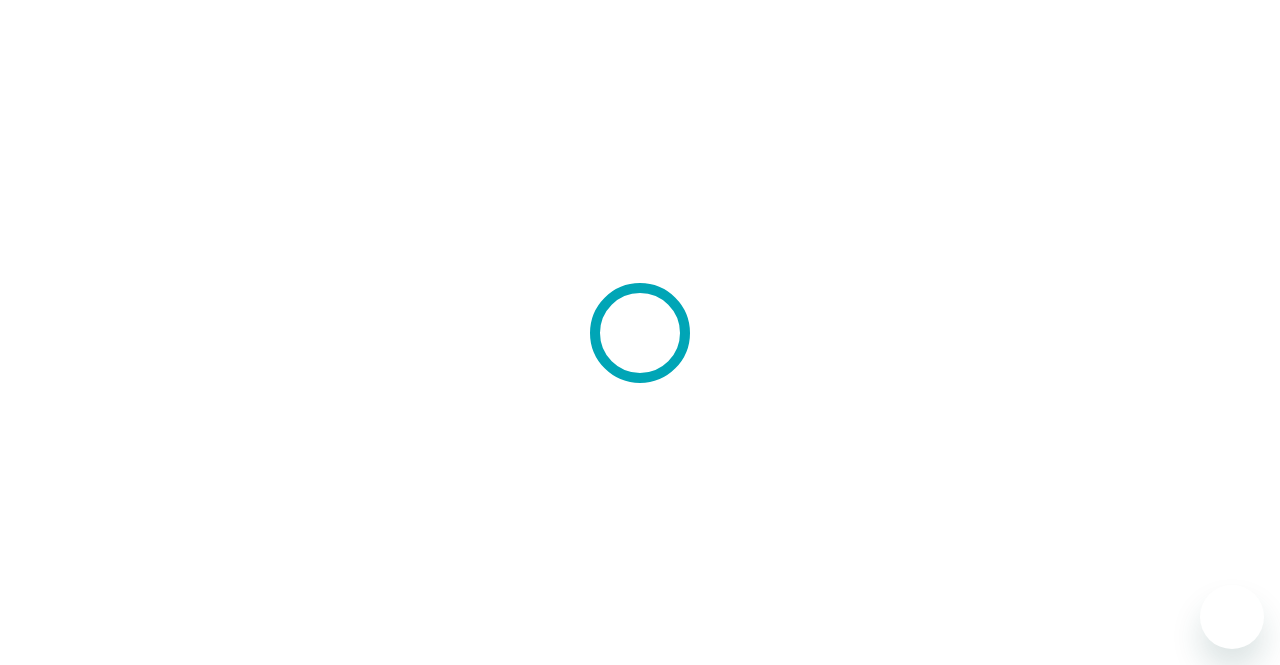 scroll, scrollTop: 0, scrollLeft: 0, axis: both 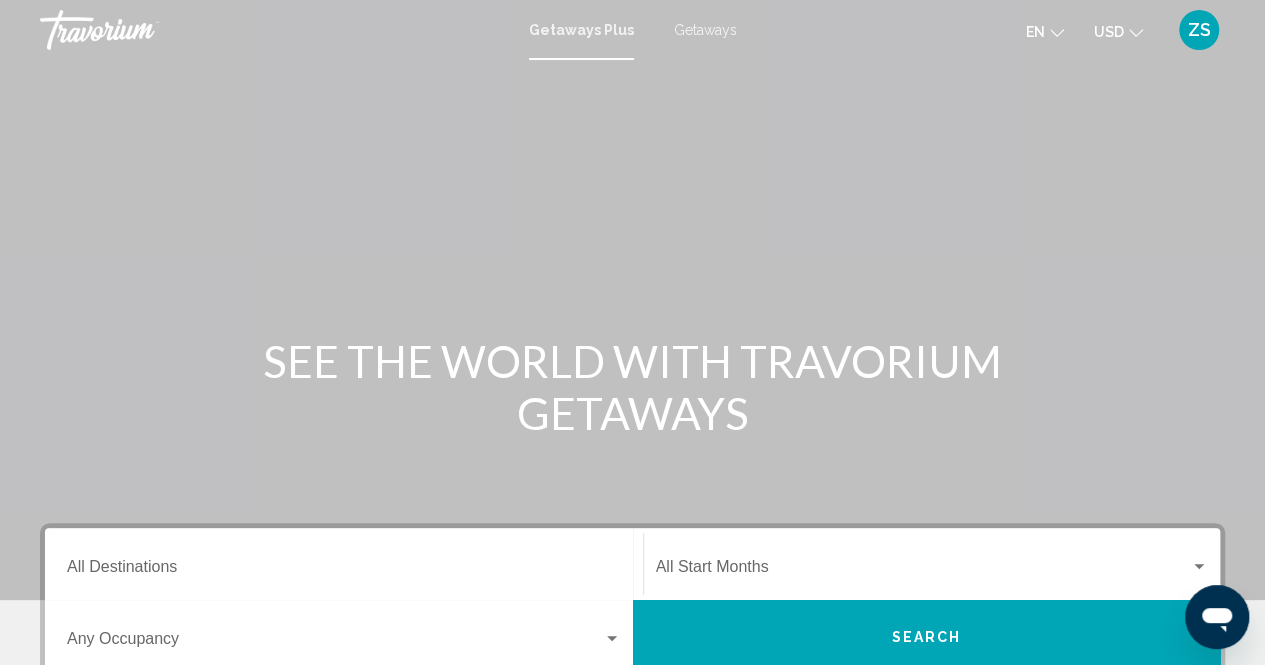 click on "Getaways" at bounding box center (705, 30) 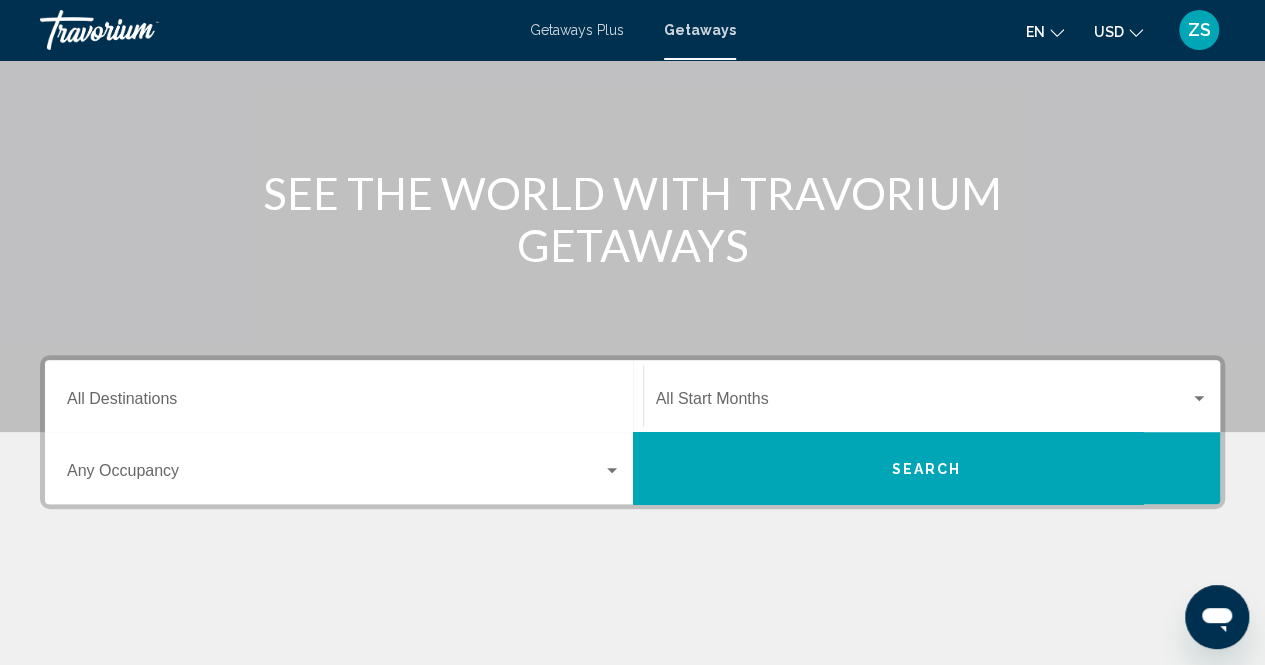 scroll, scrollTop: 200, scrollLeft: 0, axis: vertical 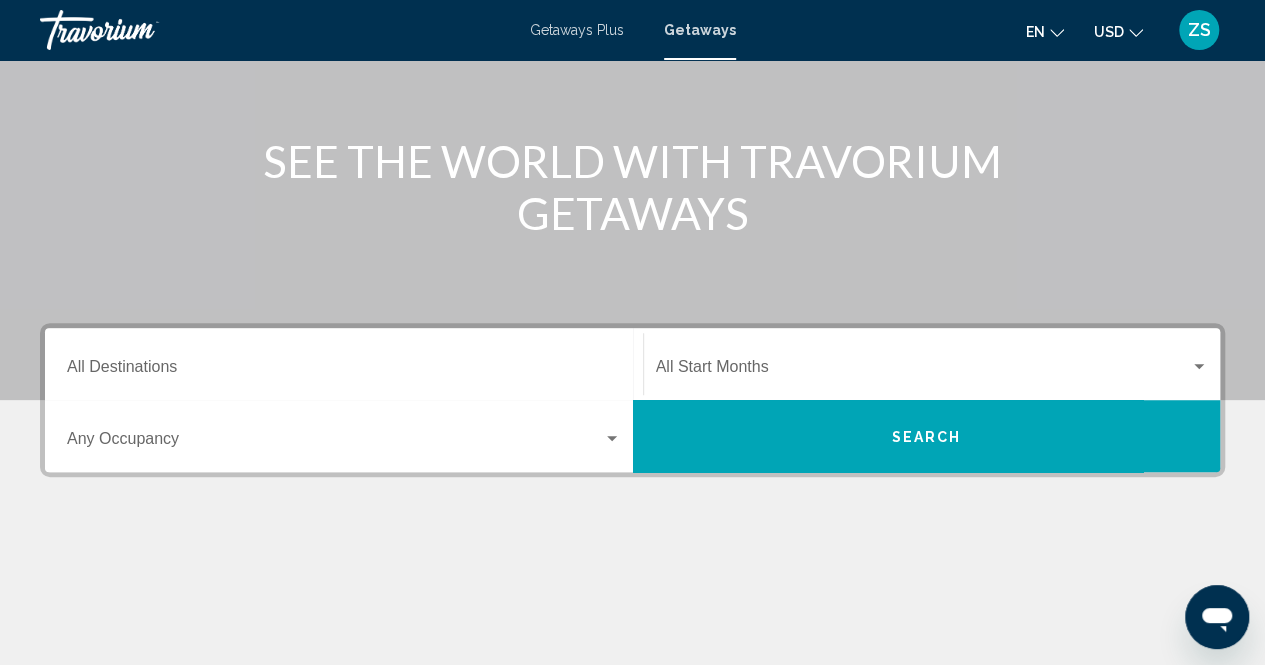 click at bounding box center (612, 438) 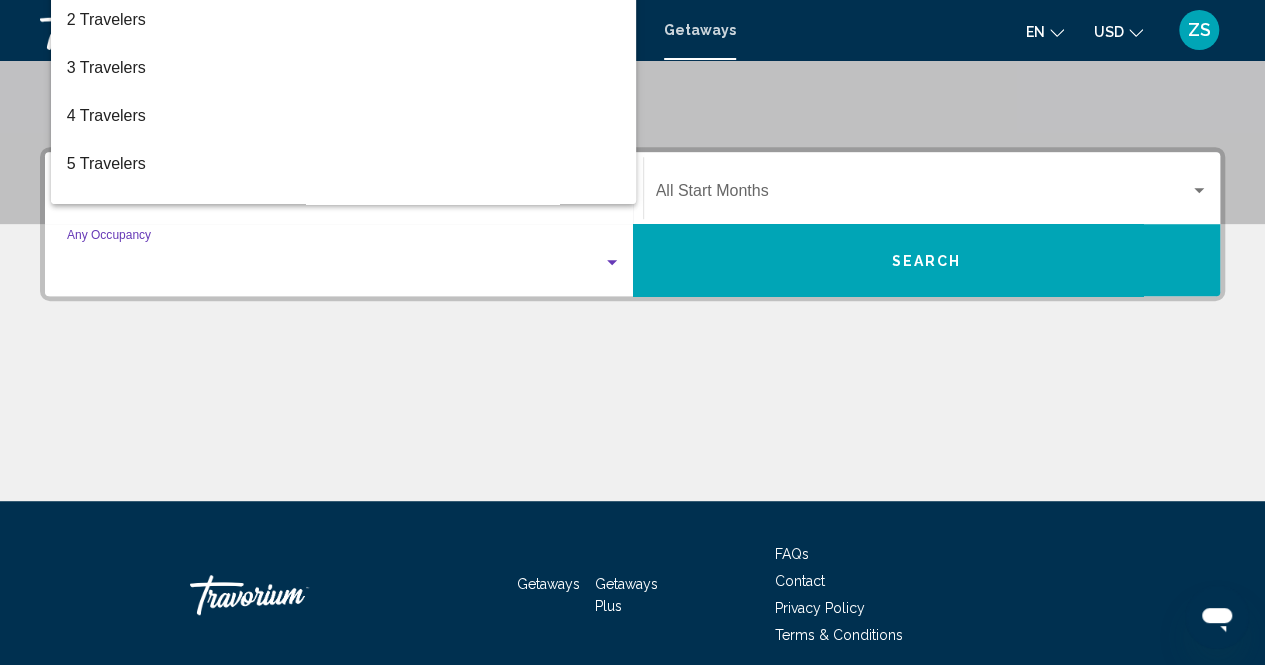 scroll, scrollTop: 456, scrollLeft: 0, axis: vertical 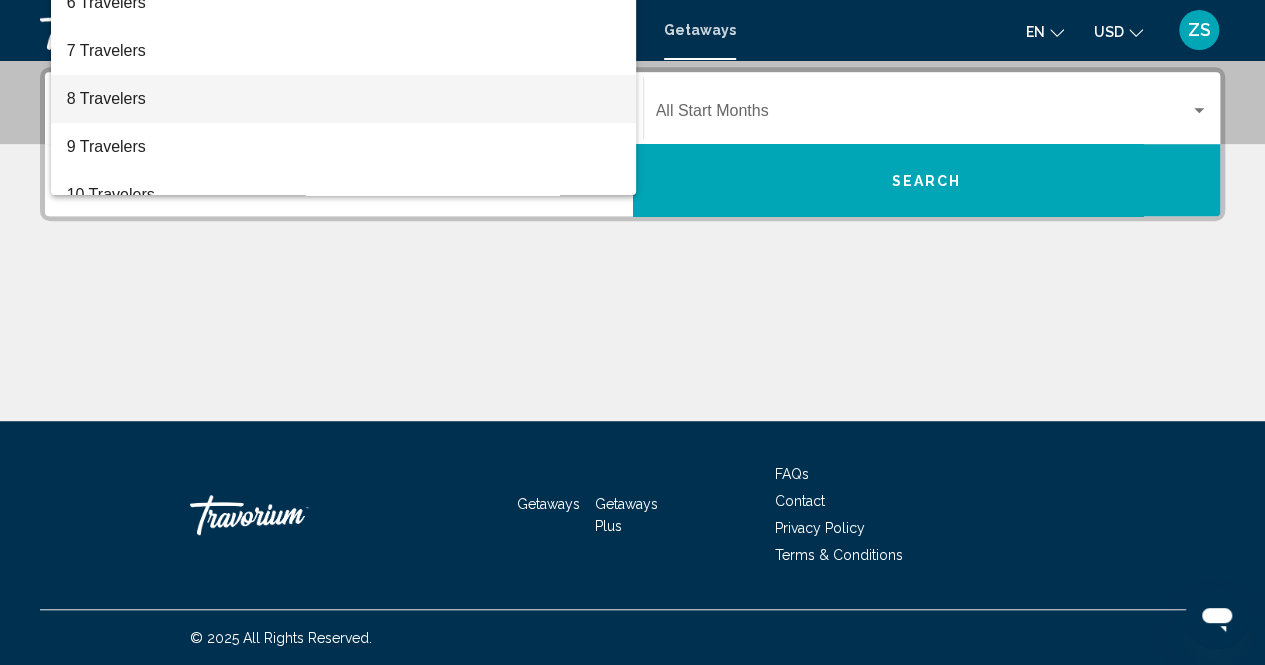 click on "8 Travelers" at bounding box center (344, 99) 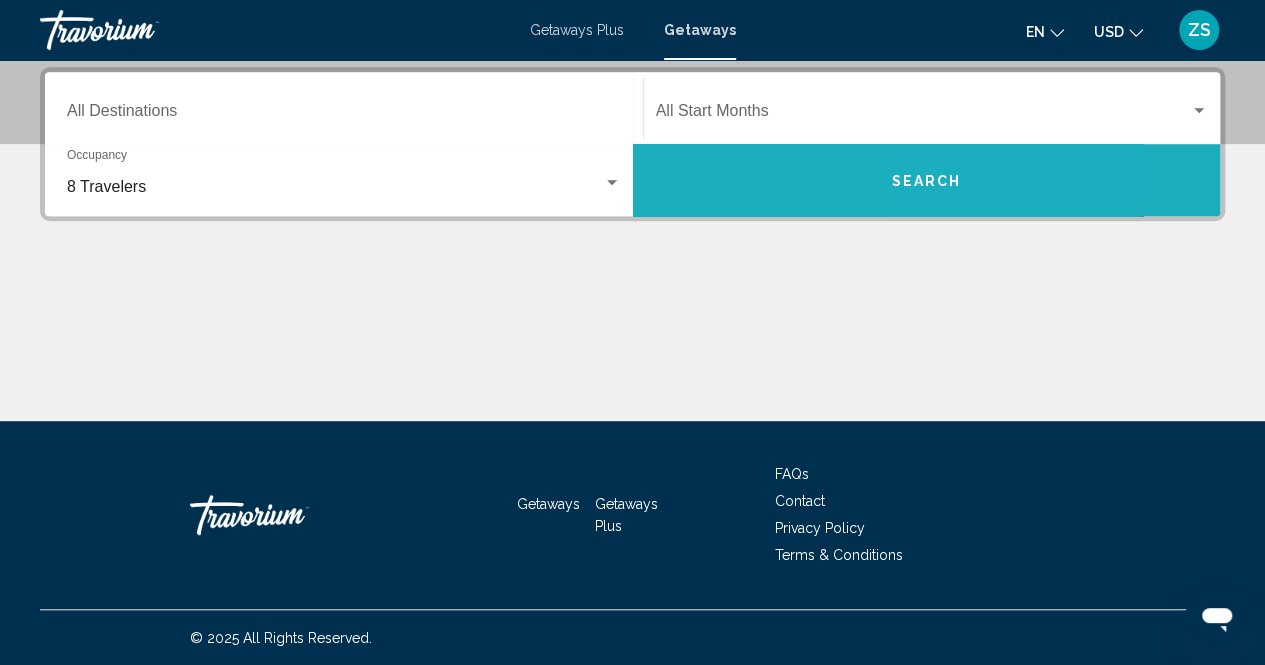click on "Search" at bounding box center [926, 181] 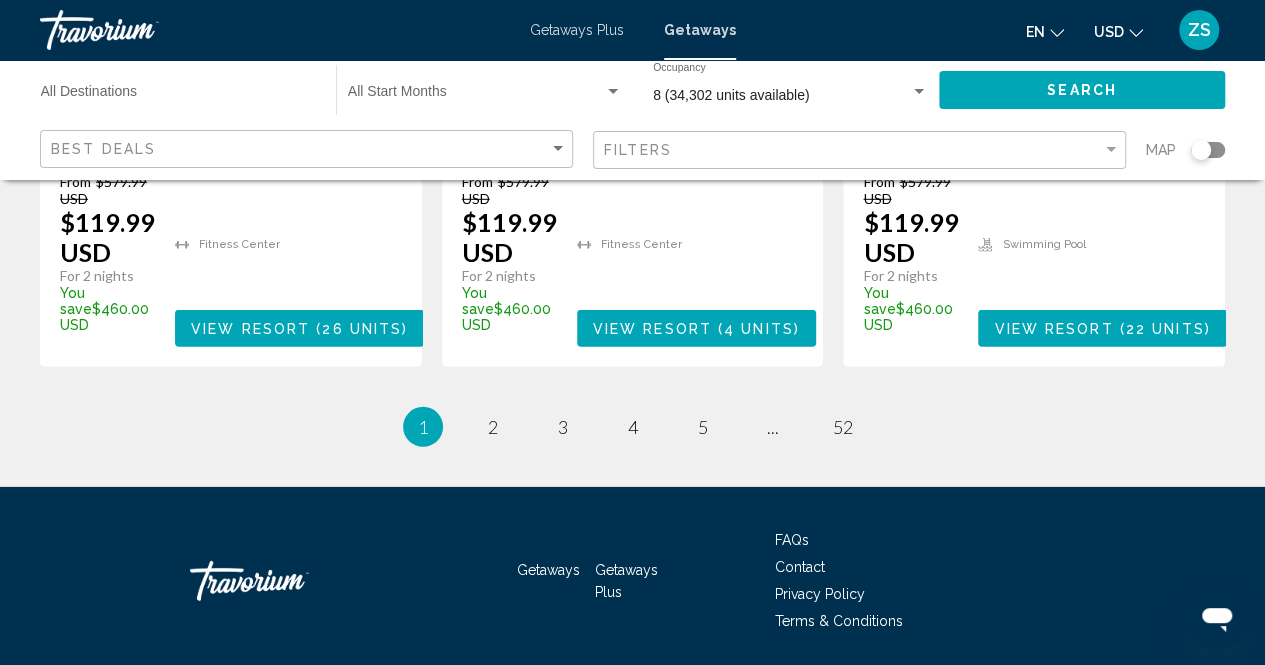 scroll, scrollTop: 2816, scrollLeft: 0, axis: vertical 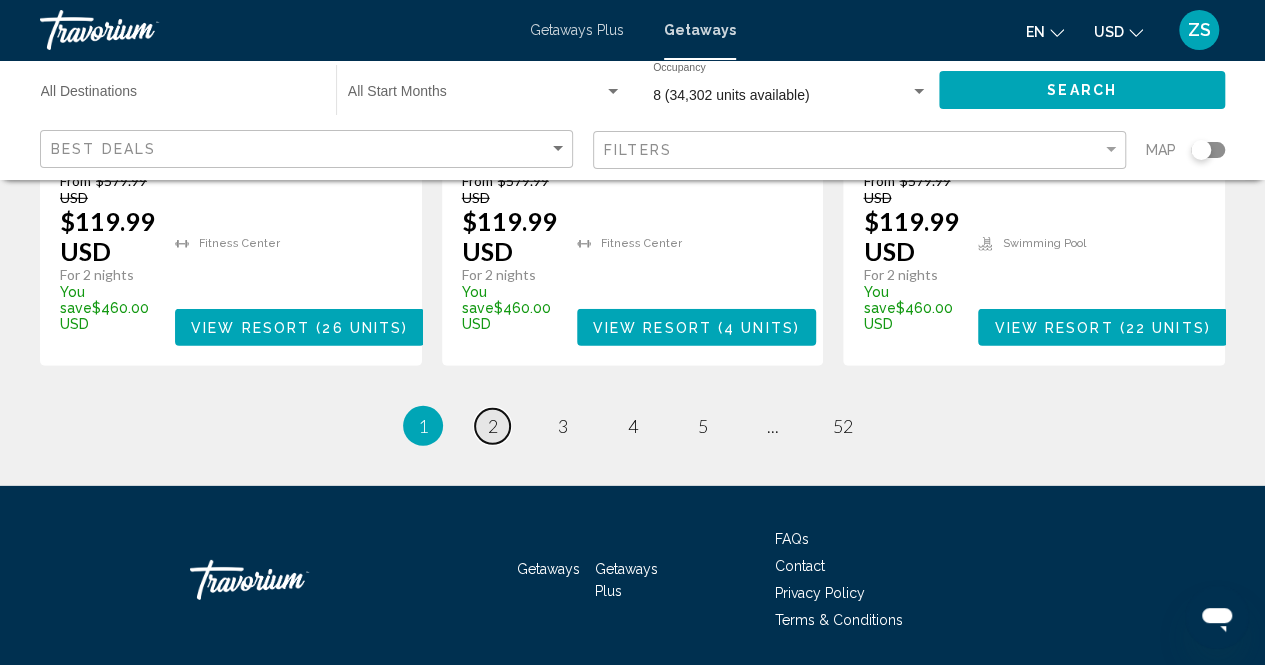 click on "2" at bounding box center (493, 426) 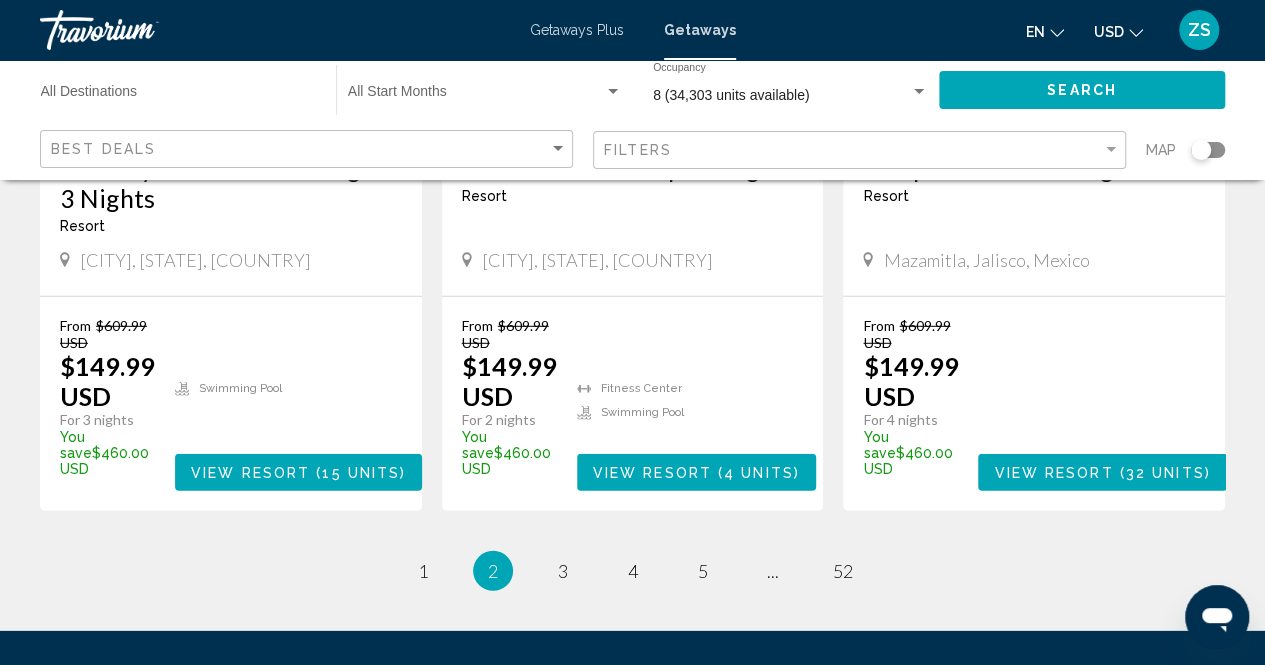 scroll, scrollTop: 2700, scrollLeft: 0, axis: vertical 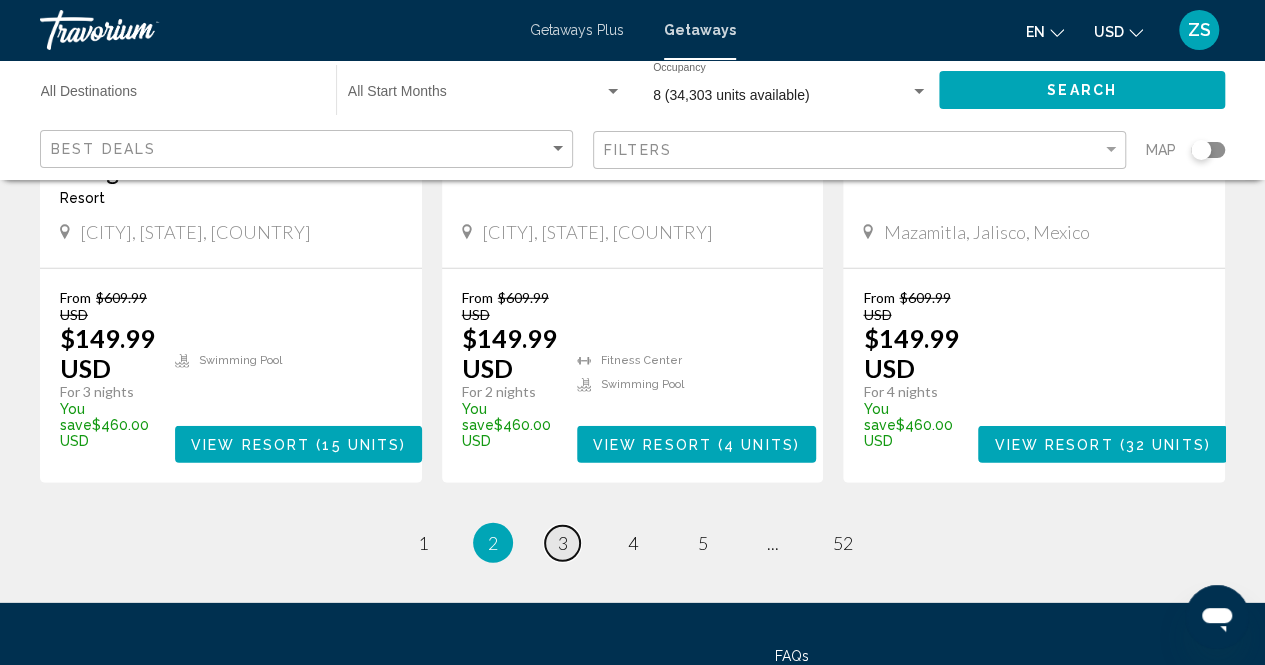click on "page  3" at bounding box center (562, 543) 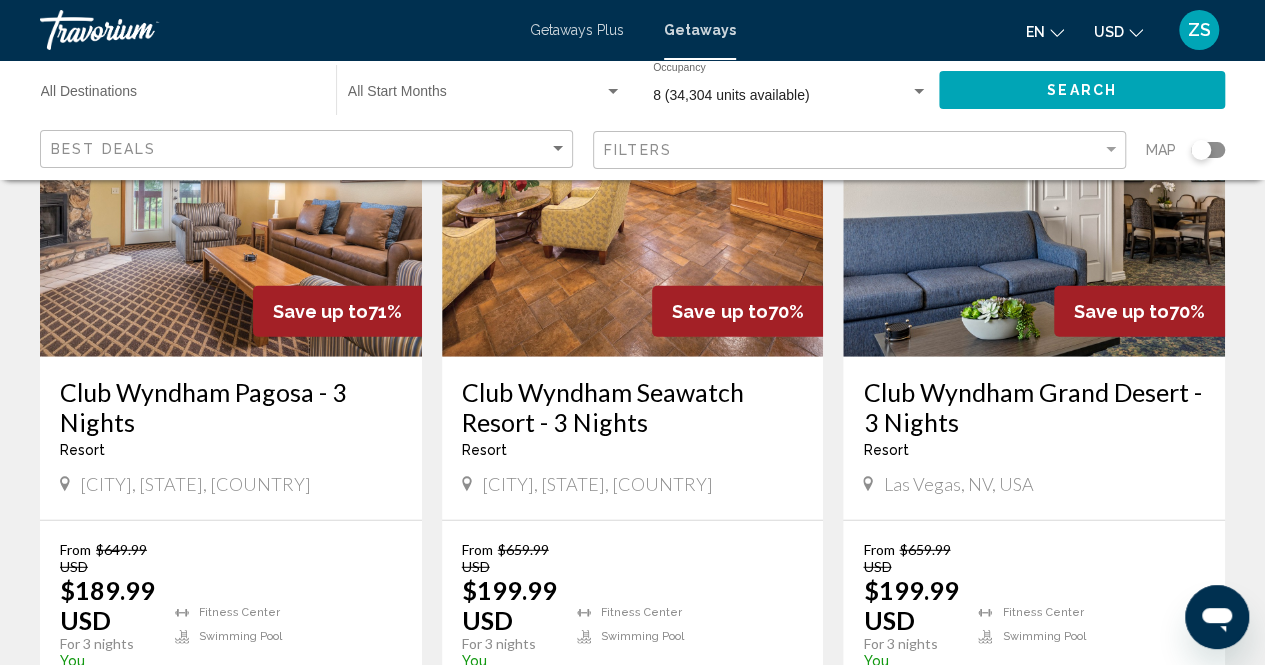 scroll, scrollTop: 2600, scrollLeft: 0, axis: vertical 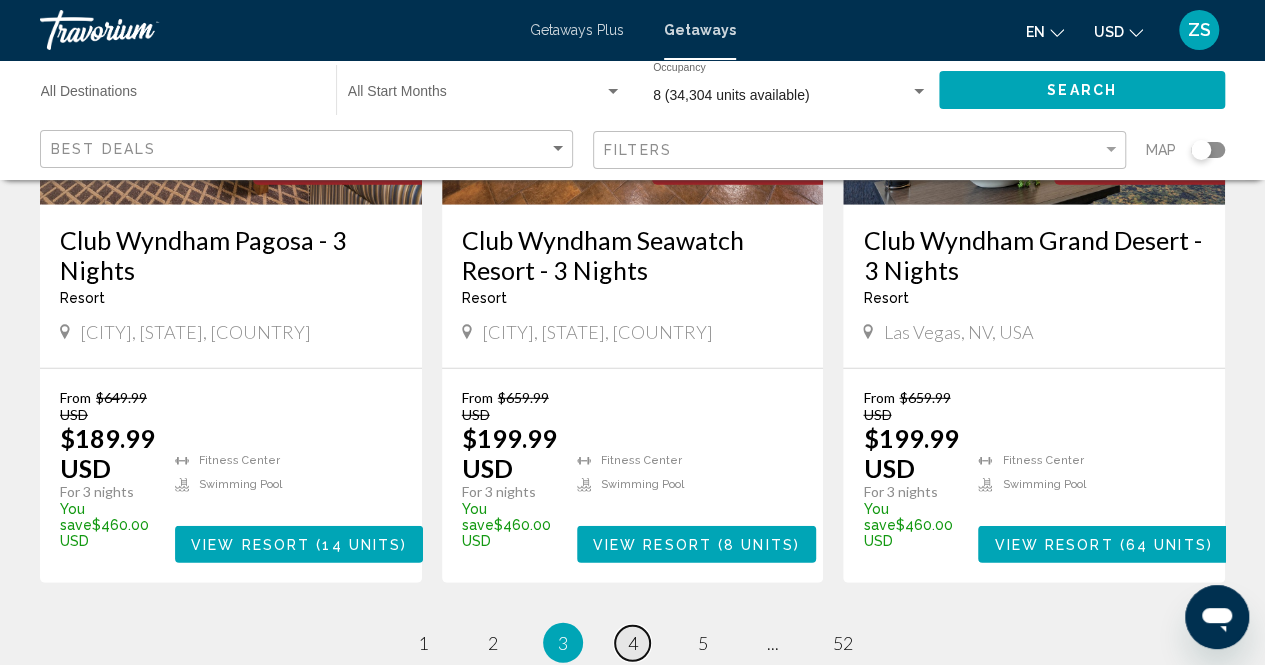 click on "4" at bounding box center (633, 643) 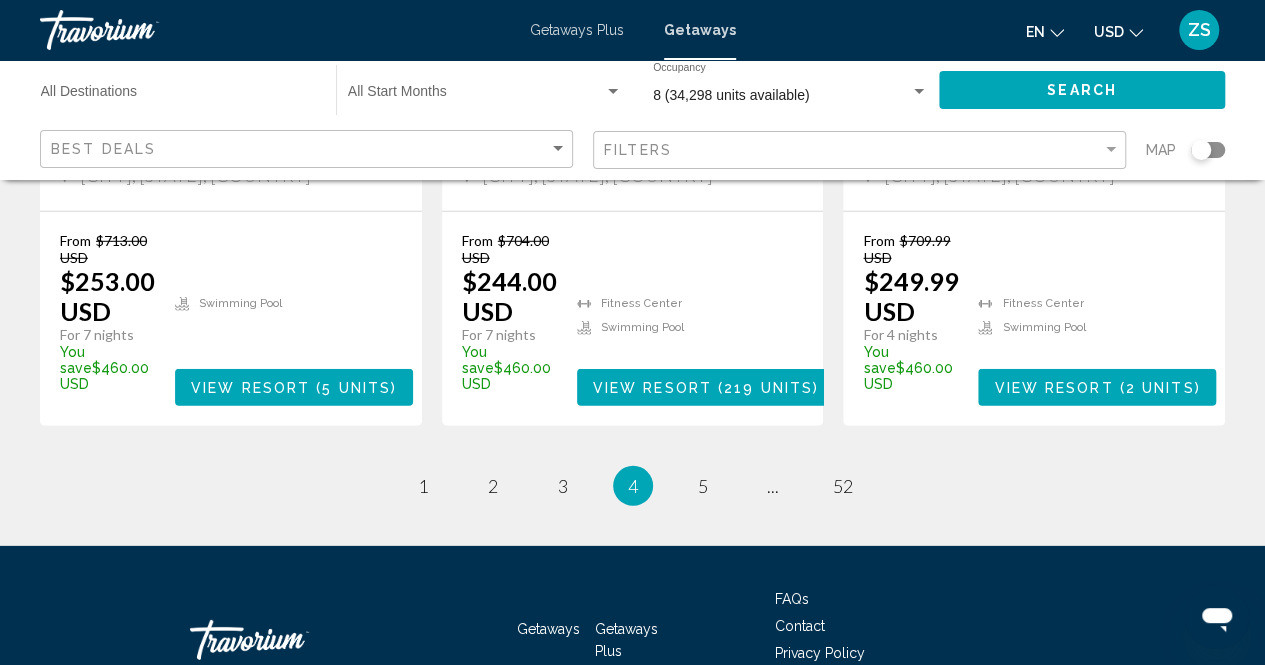 scroll, scrollTop: 2800, scrollLeft: 0, axis: vertical 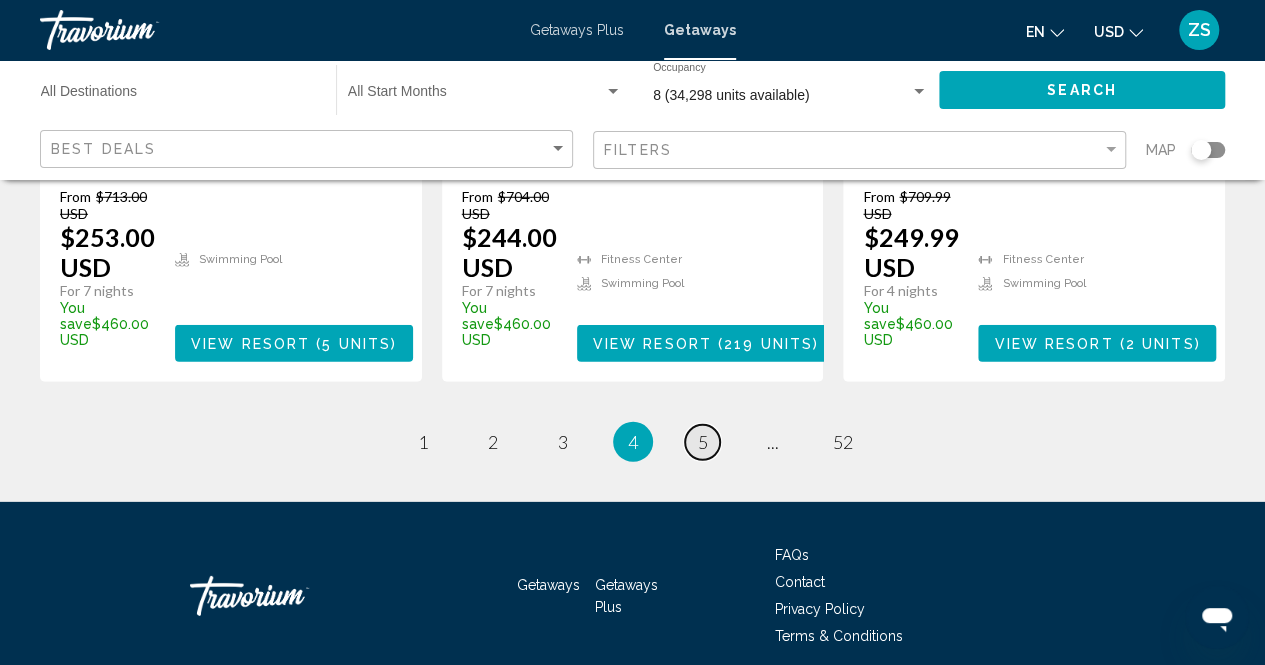 click on "5" at bounding box center (703, 442) 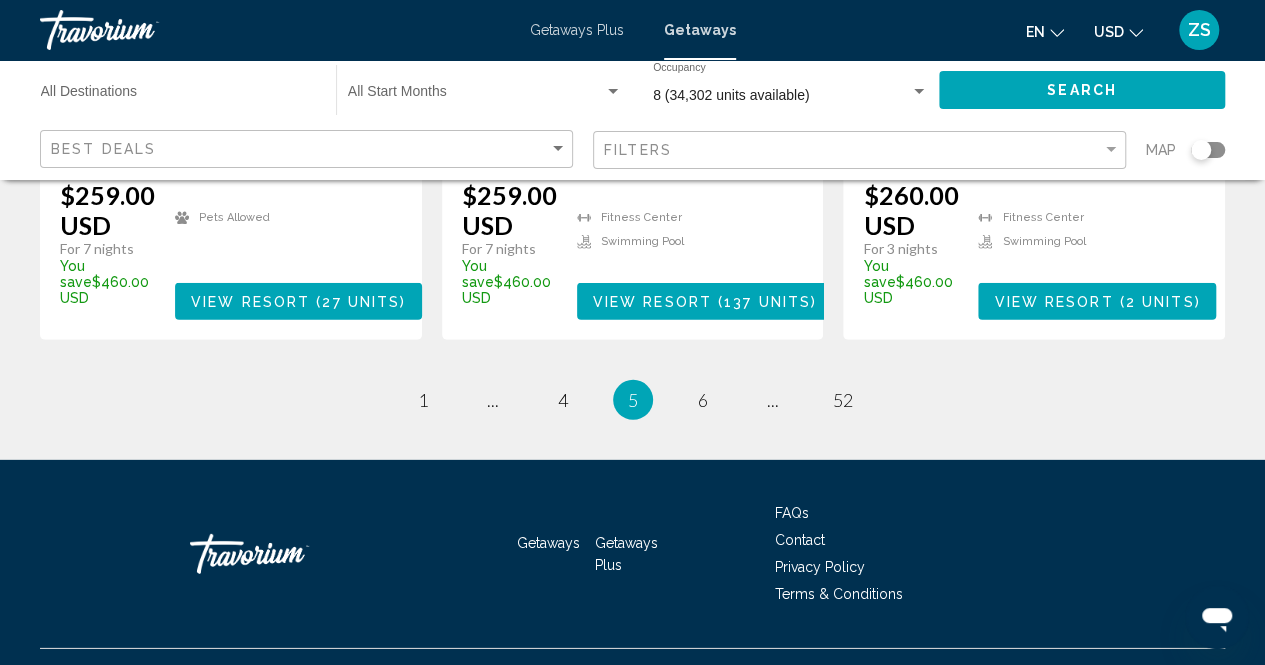 scroll, scrollTop: 2786, scrollLeft: 0, axis: vertical 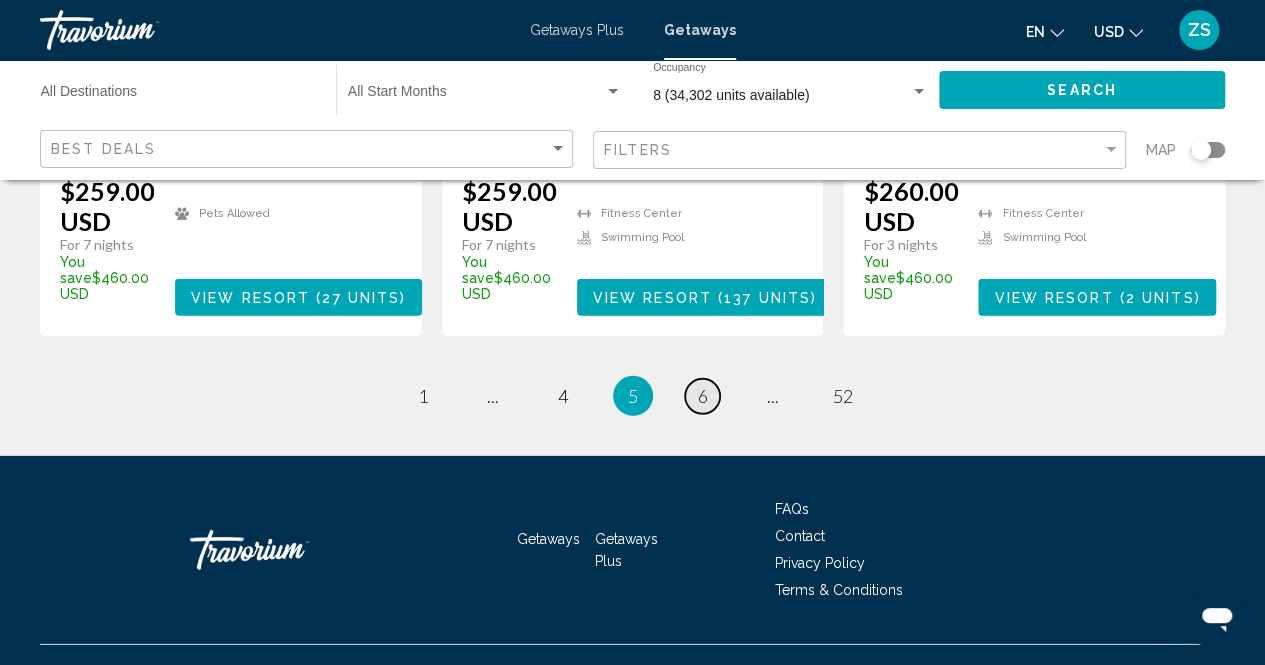 click on "6" at bounding box center (703, 396) 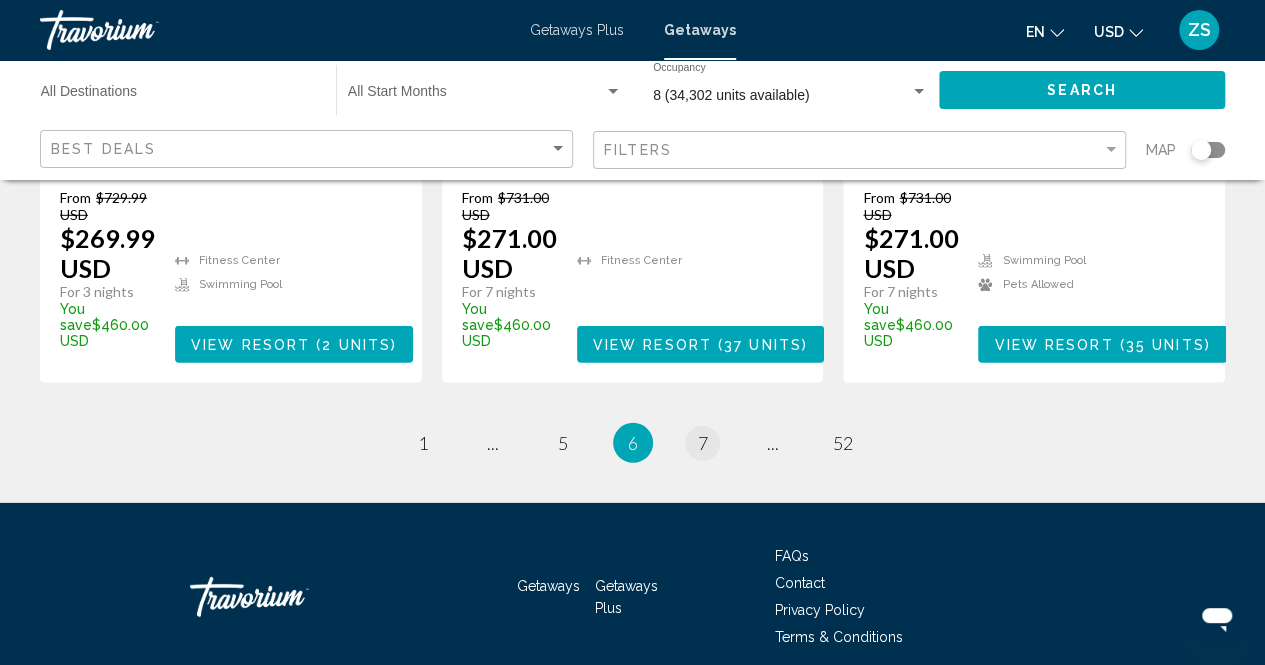 scroll, scrollTop: 2800, scrollLeft: 0, axis: vertical 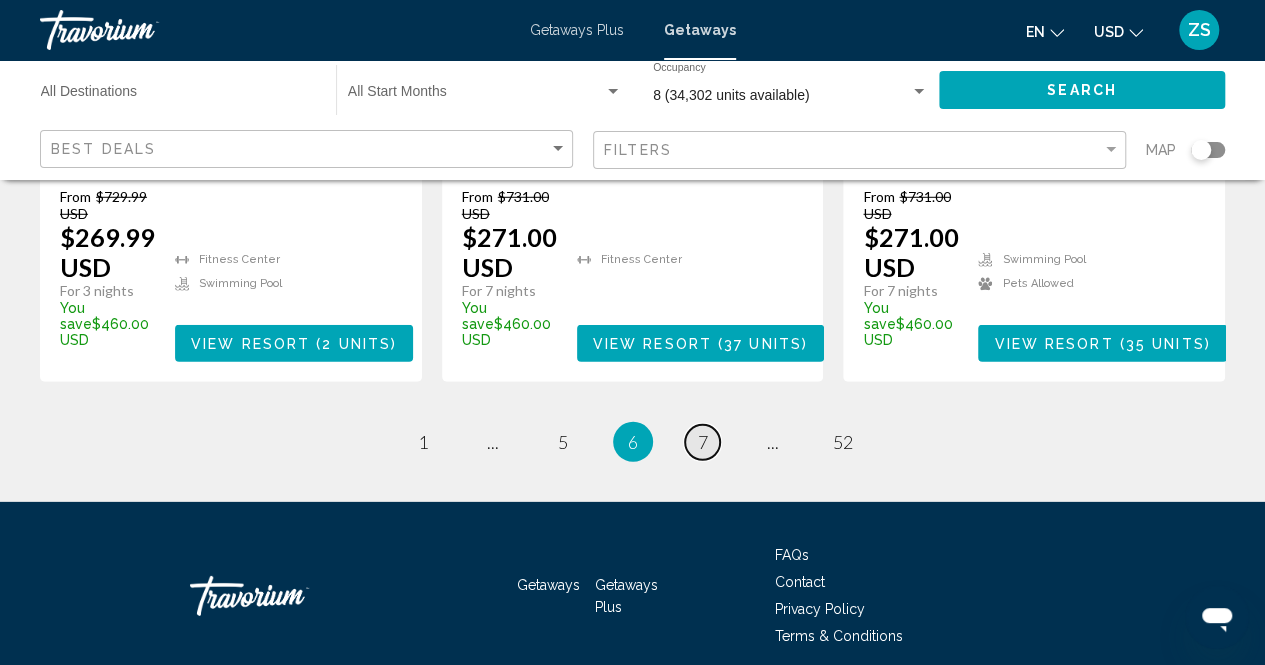 click on "7" at bounding box center (703, 442) 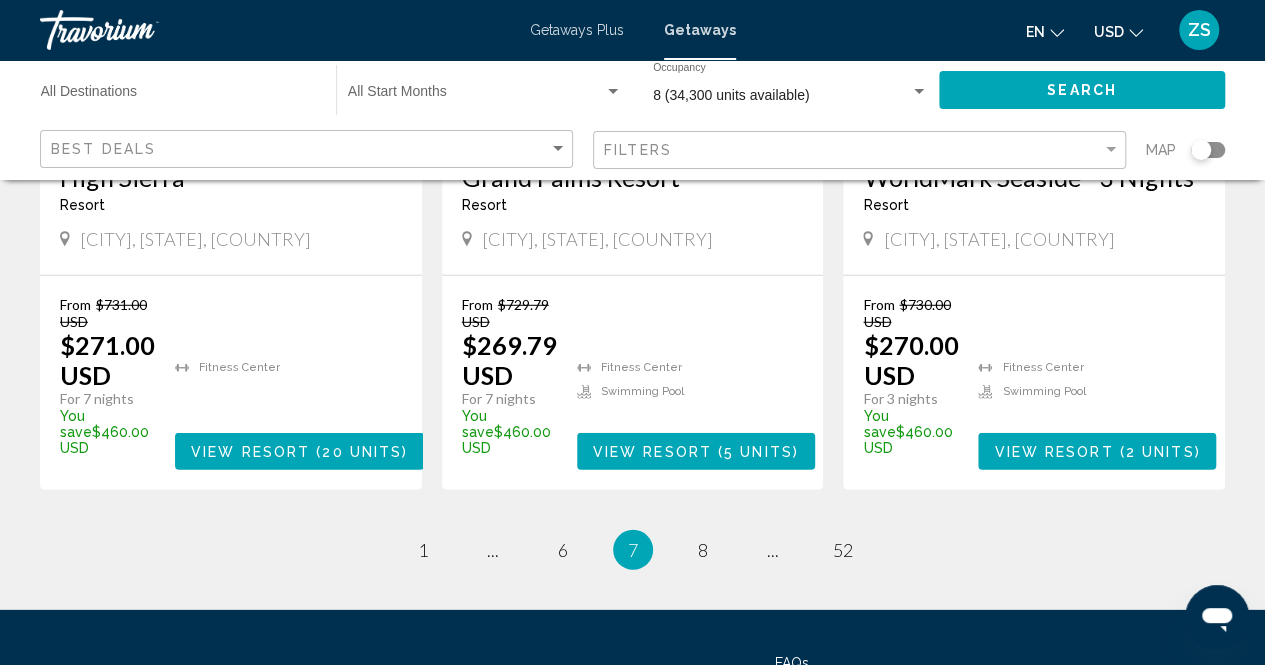 scroll, scrollTop: 2786, scrollLeft: 0, axis: vertical 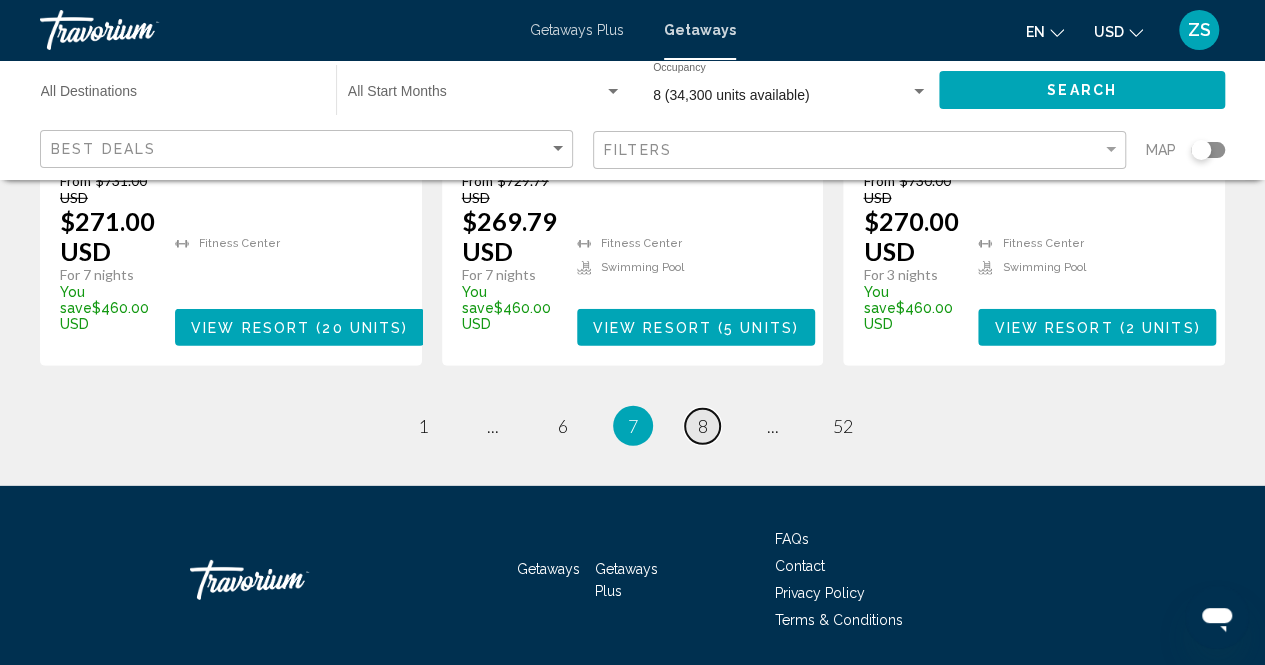 click on "page  8" at bounding box center (702, 426) 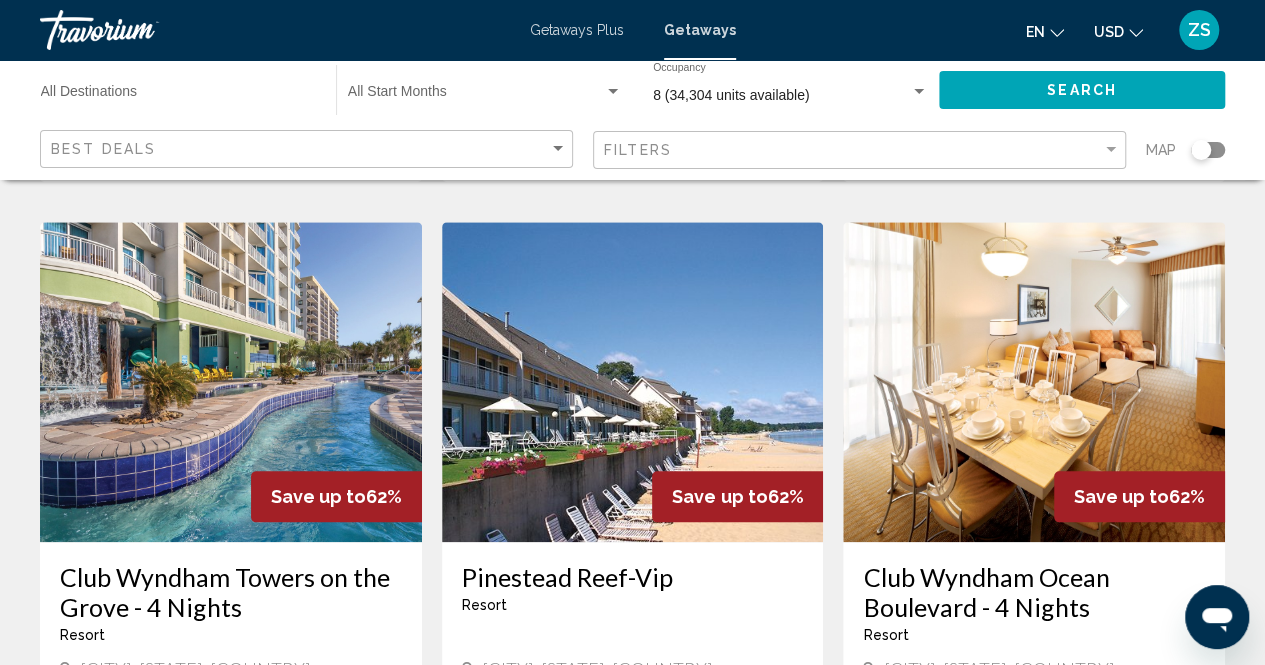 scroll, scrollTop: 0, scrollLeft: 0, axis: both 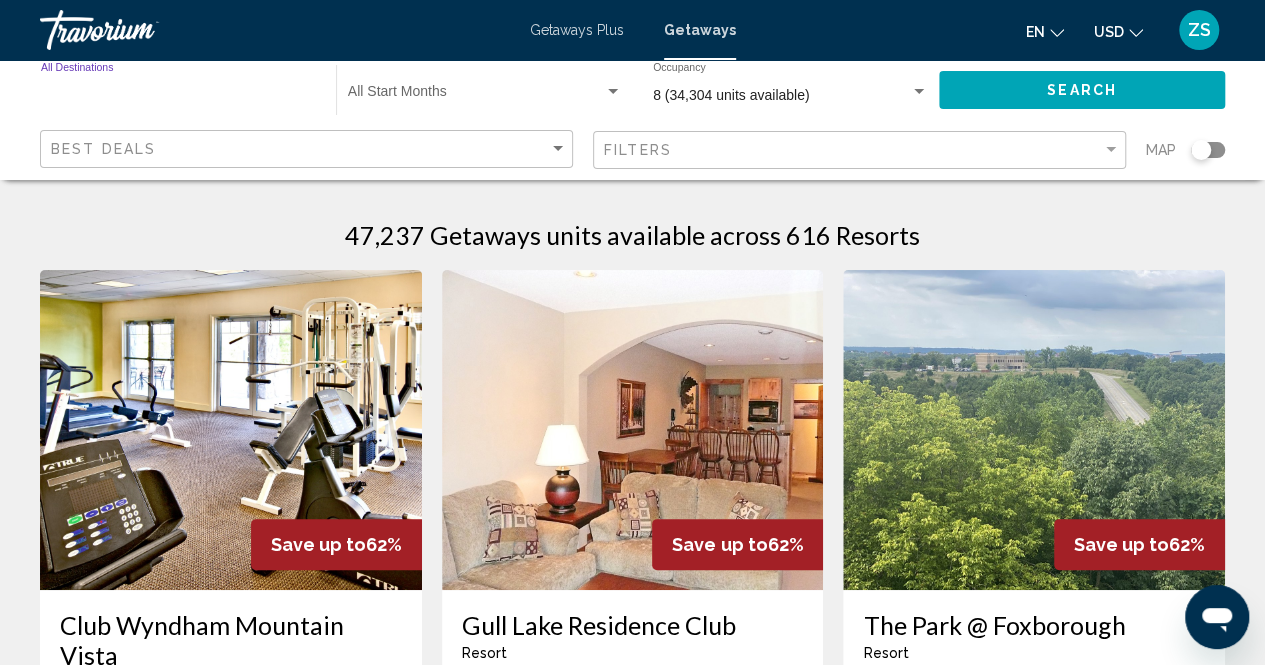click on "Destination All Destinations" at bounding box center (178, 96) 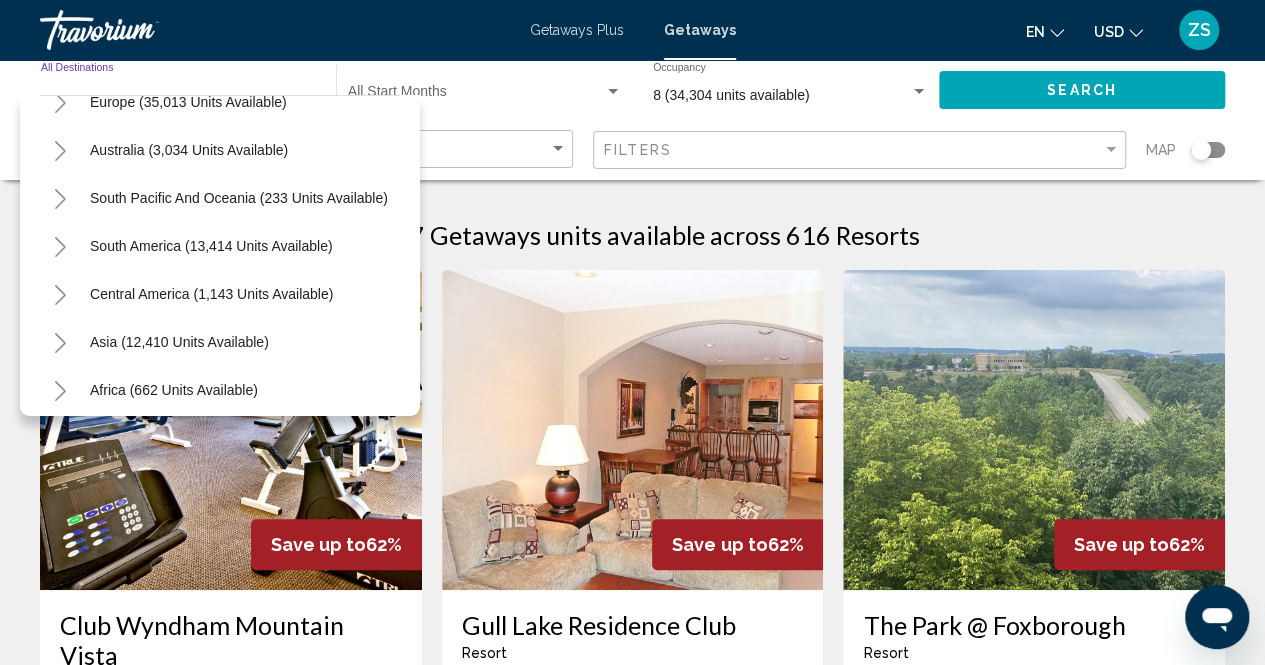 scroll, scrollTop: 300, scrollLeft: 0, axis: vertical 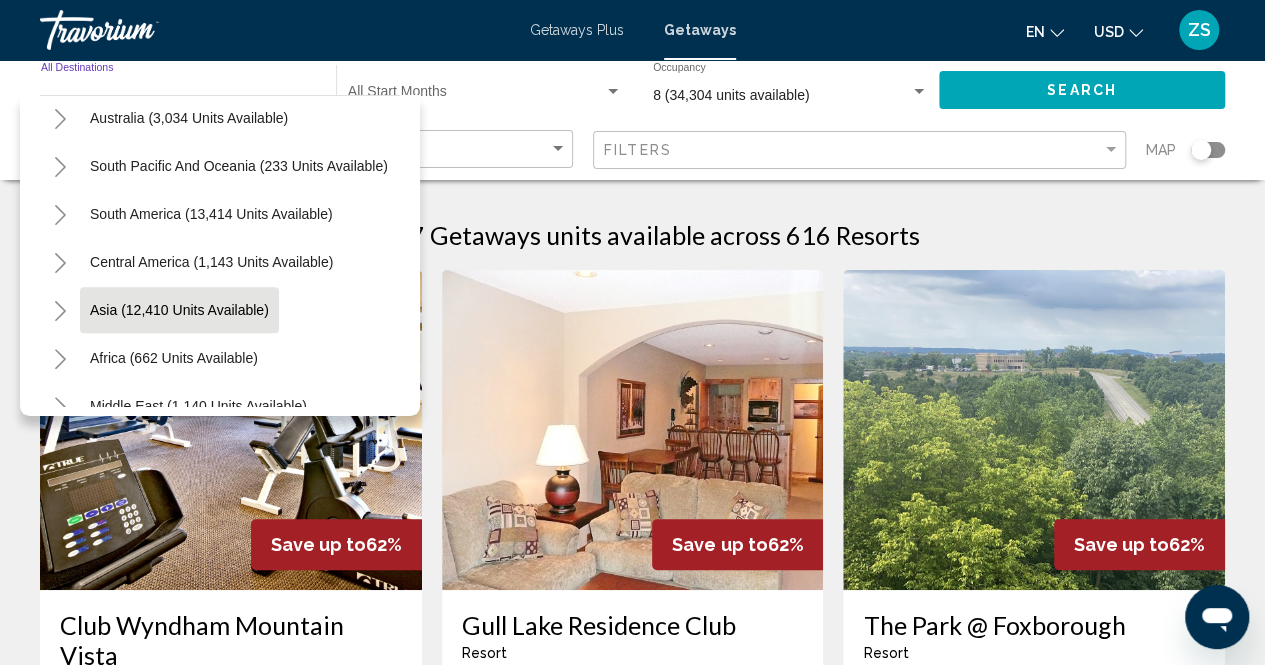 click on "Asia (12,410 units available)" at bounding box center (174, 358) 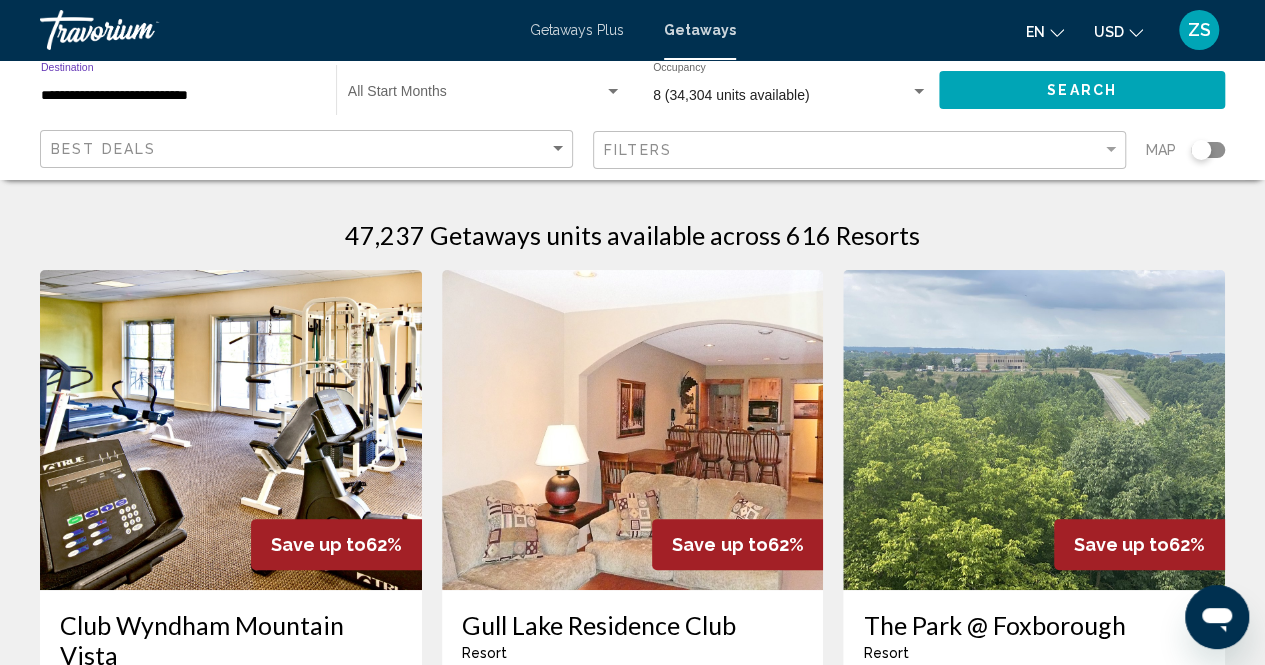 click on "**********" at bounding box center (178, 96) 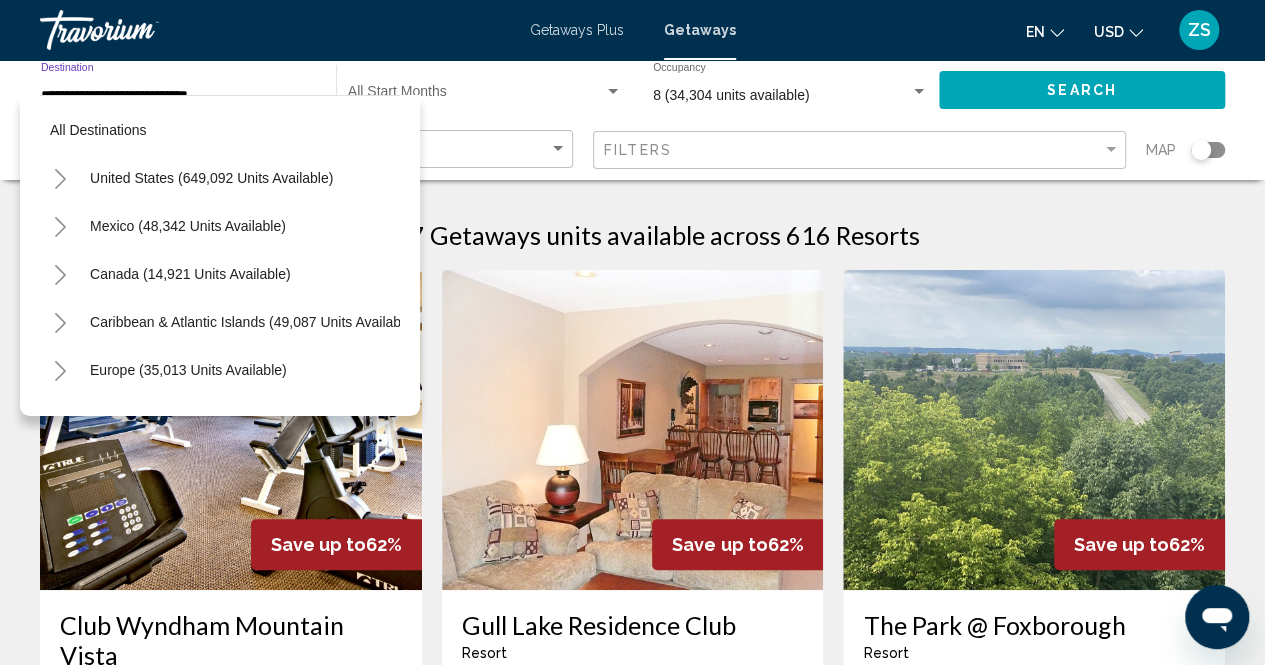 scroll, scrollTop: 366, scrollLeft: 0, axis: vertical 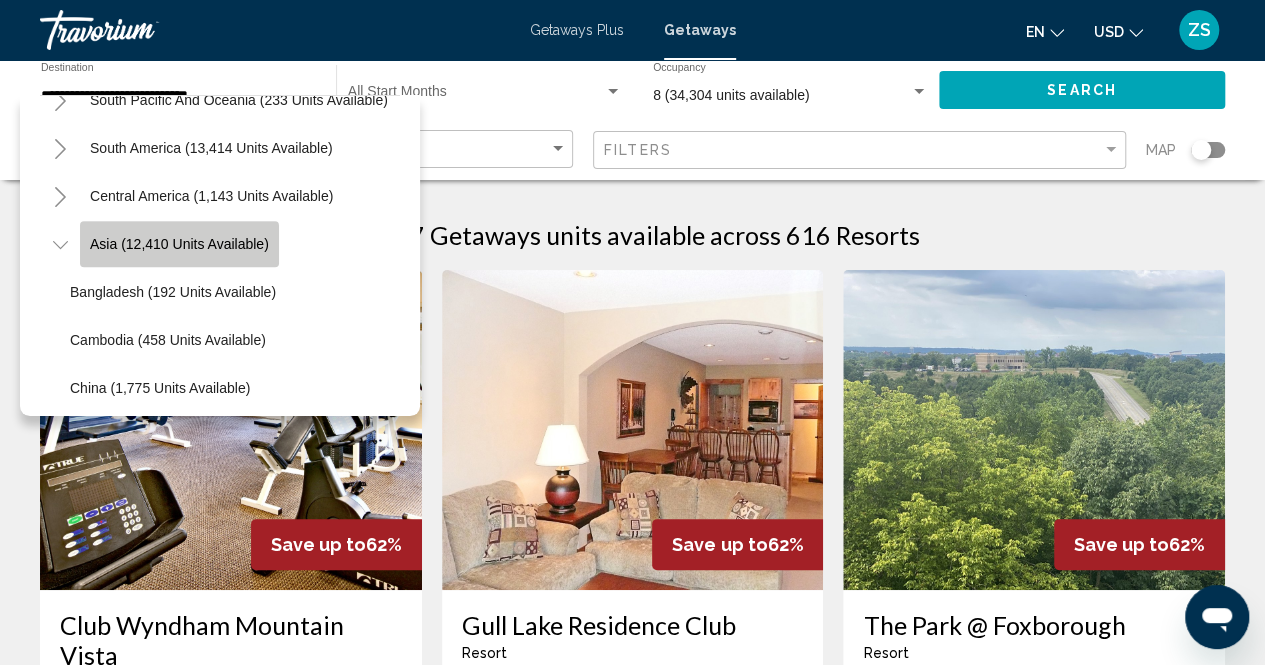 click on "Asia (12,410 units available)" 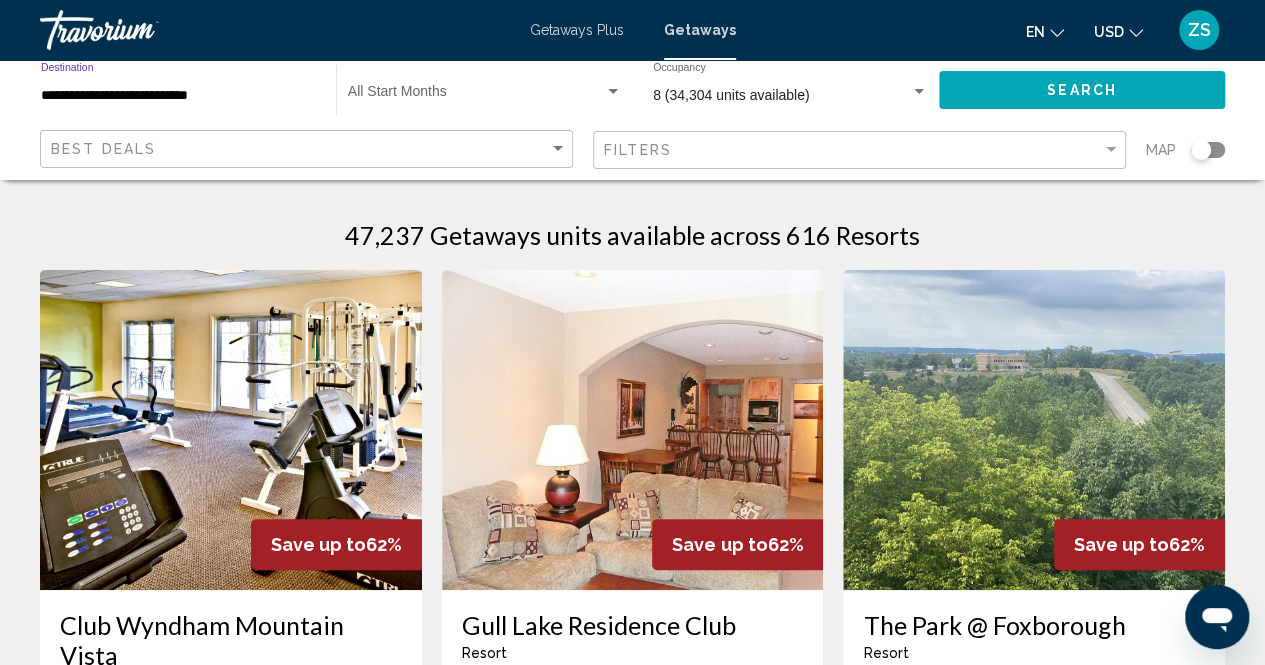 click on "**********" at bounding box center (178, 96) 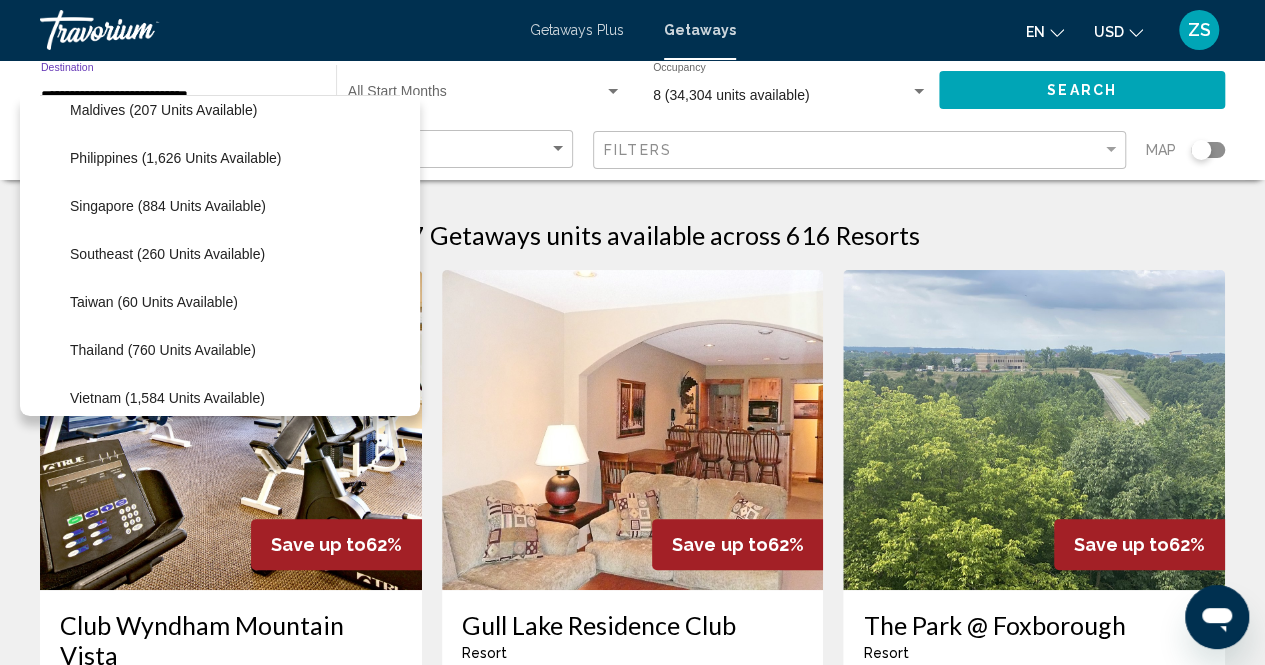 scroll, scrollTop: 966, scrollLeft: 0, axis: vertical 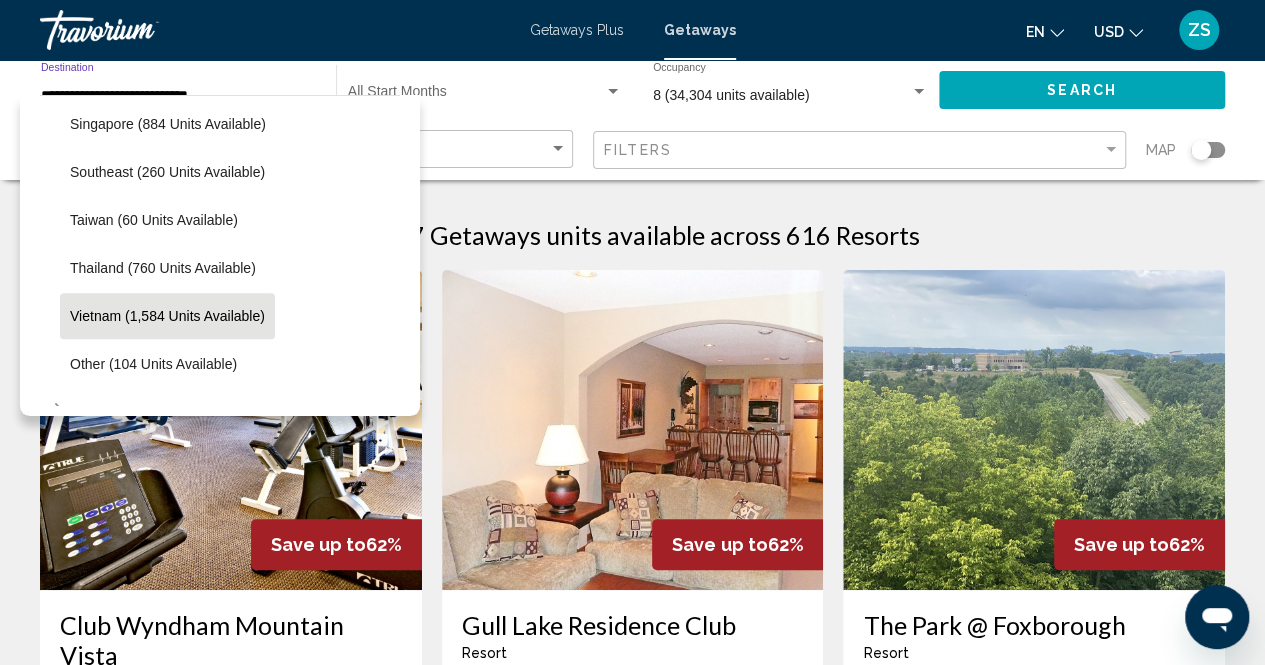 click on "Vietnam (1,584 units available)" 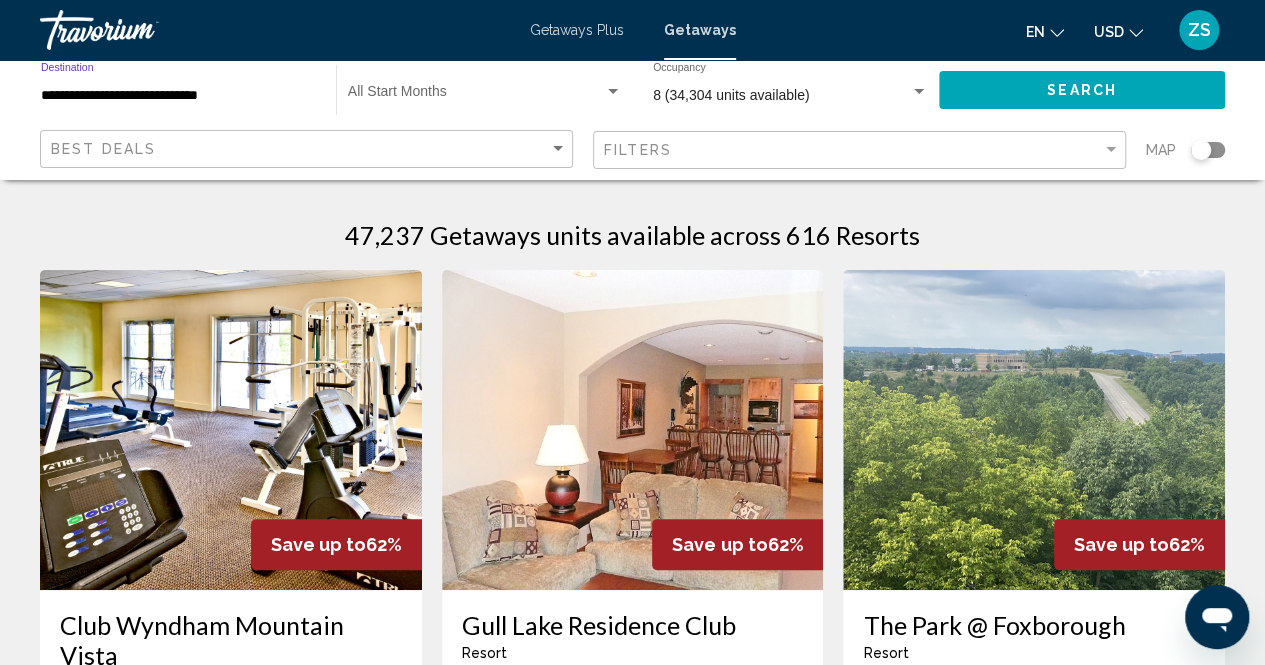 click on "Search" 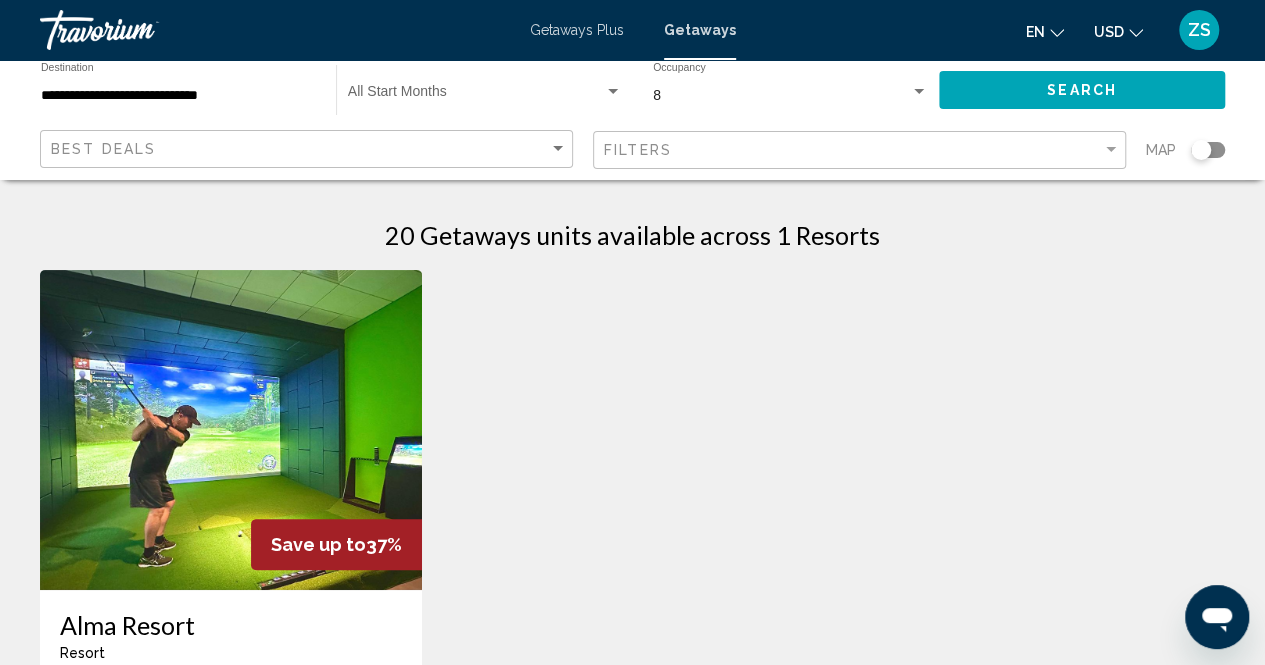 click at bounding box center (231, 430) 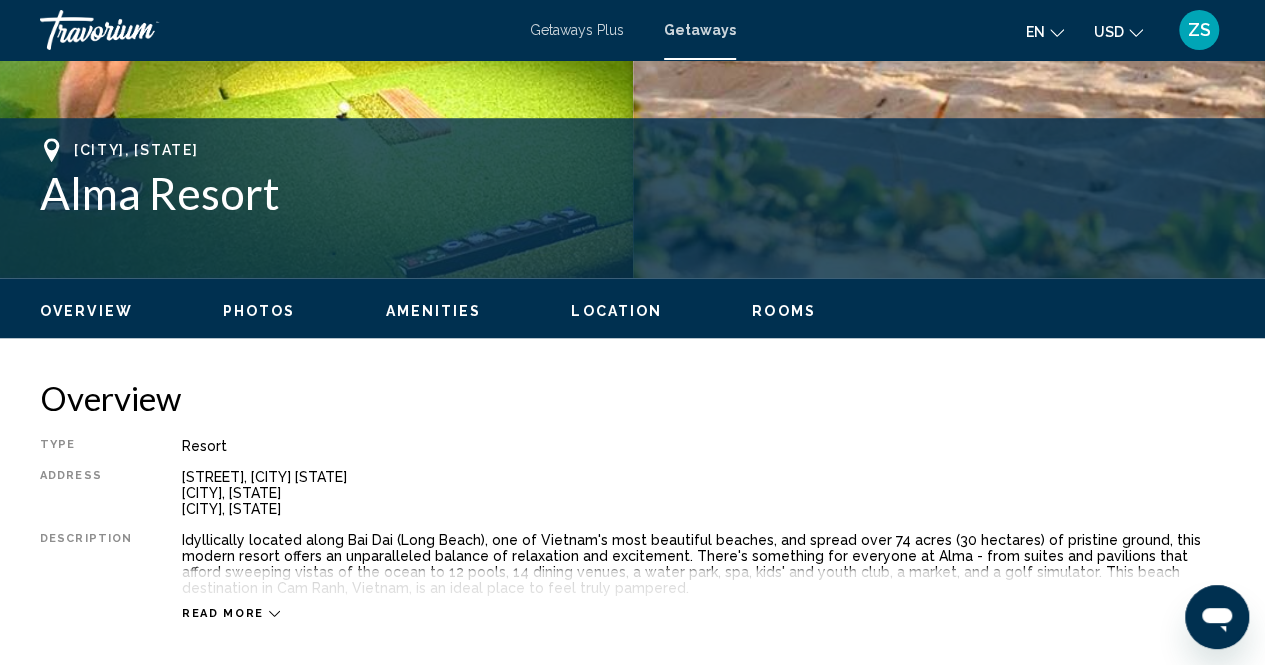 scroll, scrollTop: 702, scrollLeft: 0, axis: vertical 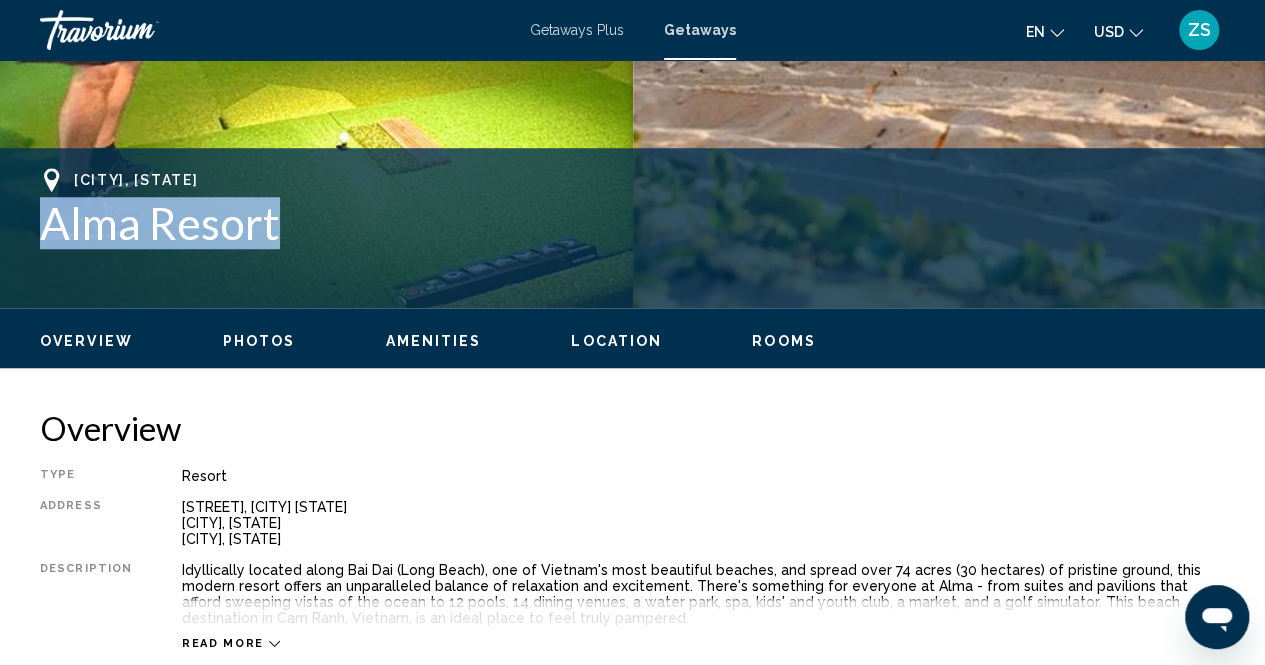 drag, startPoint x: 33, startPoint y: 225, endPoint x: 344, endPoint y: 241, distance: 311.41132 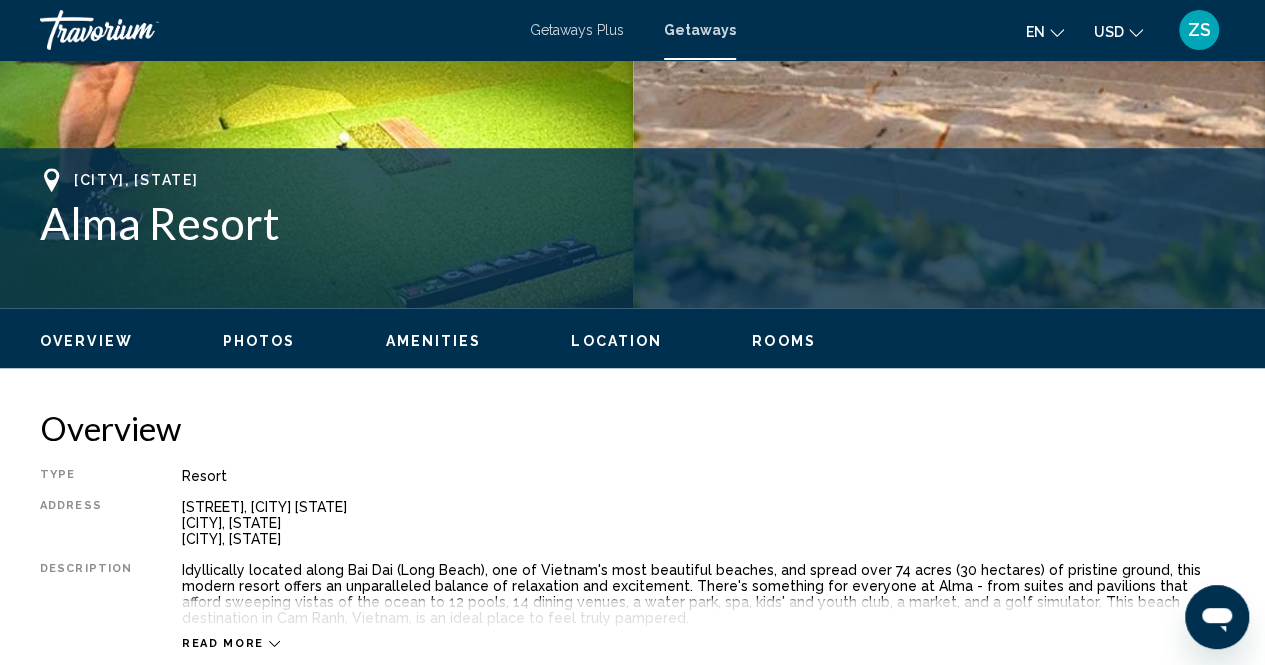drag, startPoint x: 280, startPoint y: 229, endPoint x: 155, endPoint y: 289, distance: 138.65425 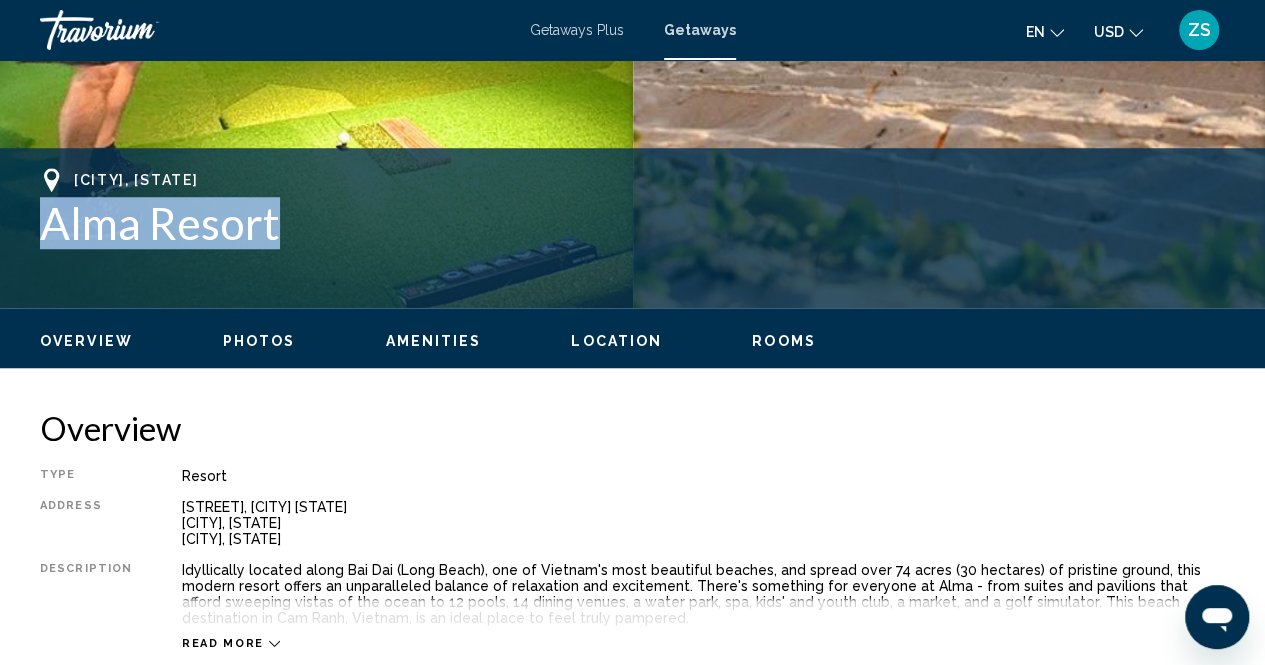 drag, startPoint x: 38, startPoint y: 224, endPoint x: 324, endPoint y: 243, distance: 286.63043 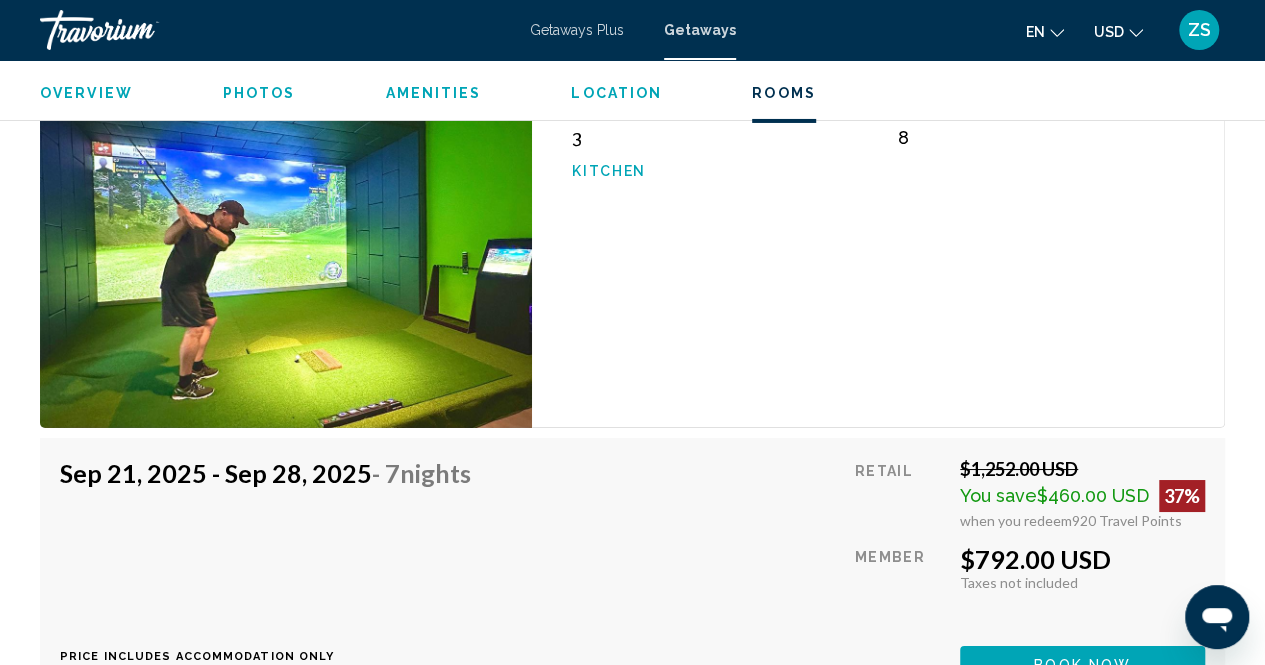 scroll, scrollTop: 3502, scrollLeft: 0, axis: vertical 